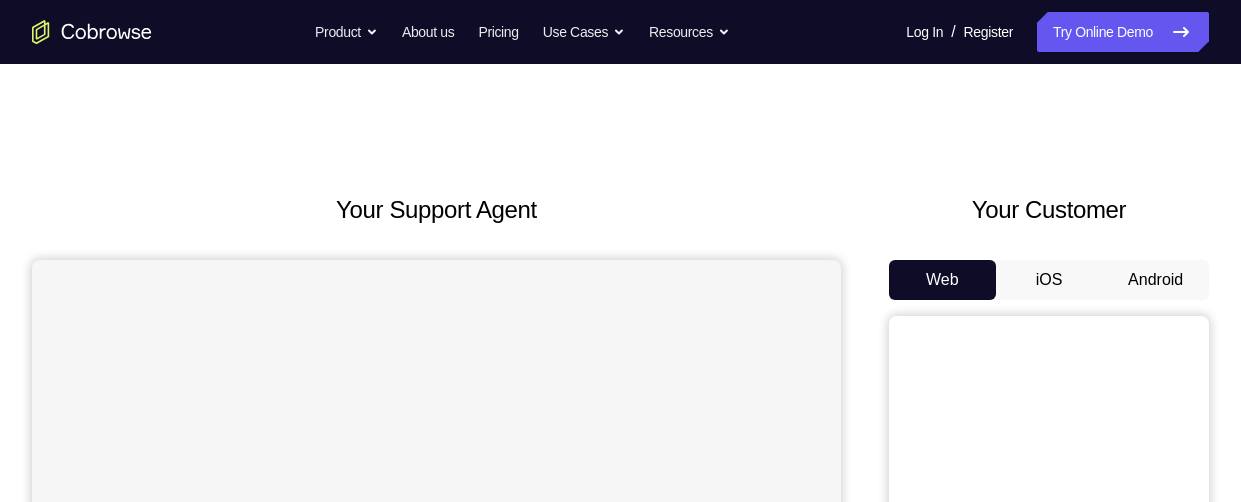 click on "Android" at bounding box center [1155, 280] 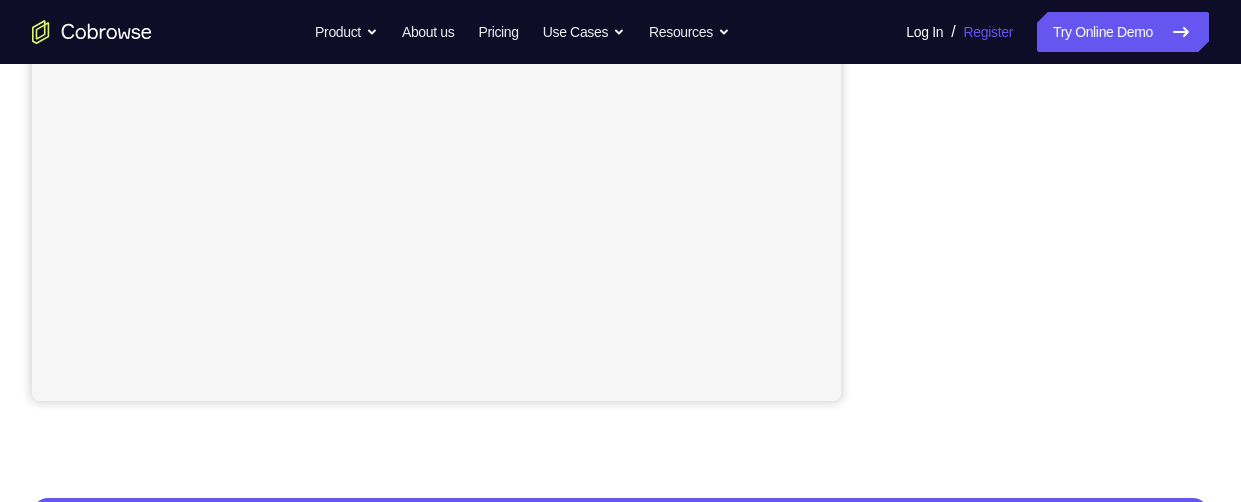 scroll, scrollTop: 0, scrollLeft: 0, axis: both 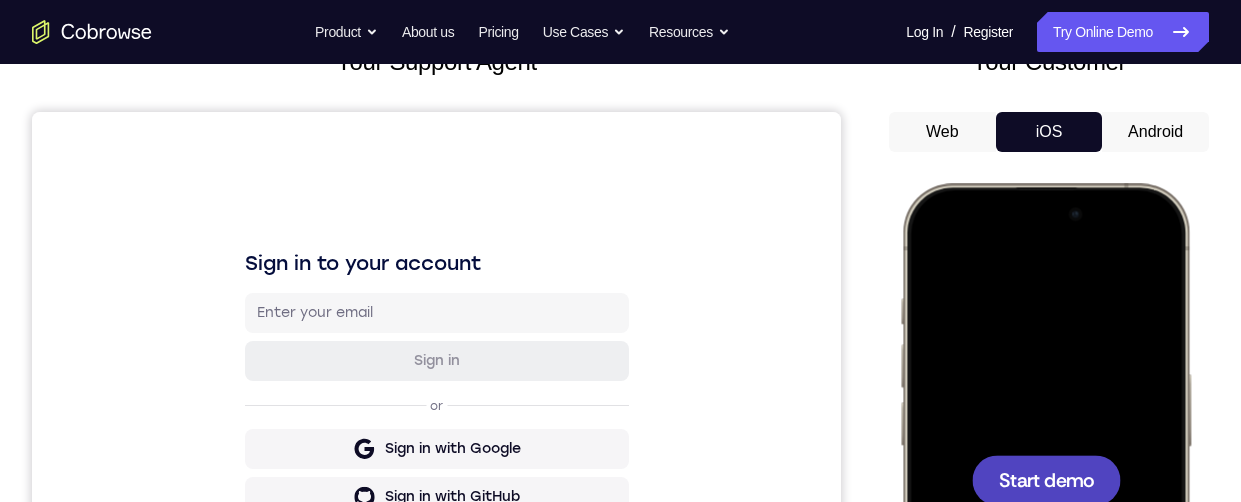 click on "Android" at bounding box center (1155, 132) 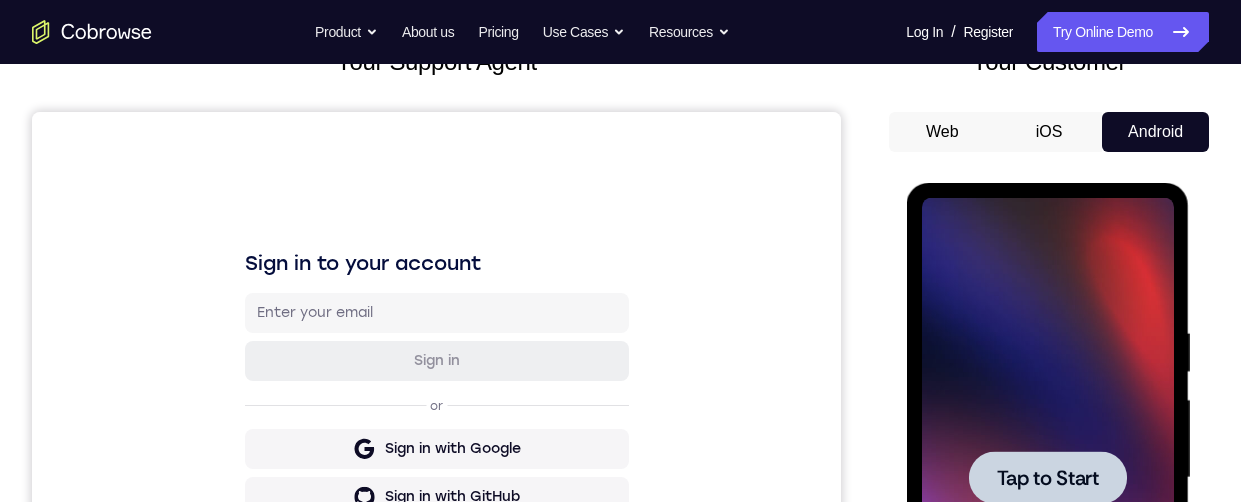 click at bounding box center [1047, 477] 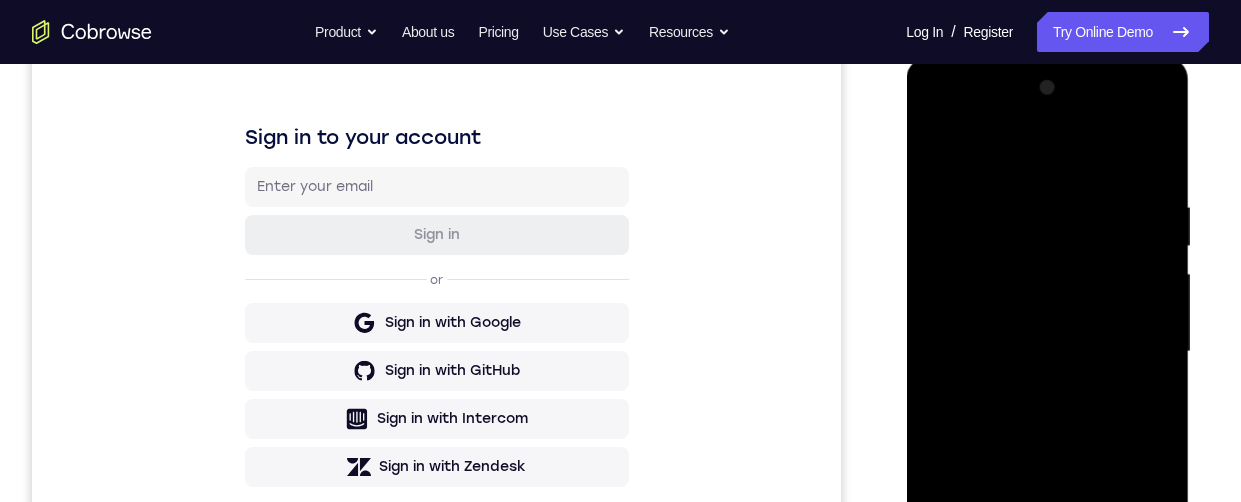 scroll, scrollTop: 400, scrollLeft: 0, axis: vertical 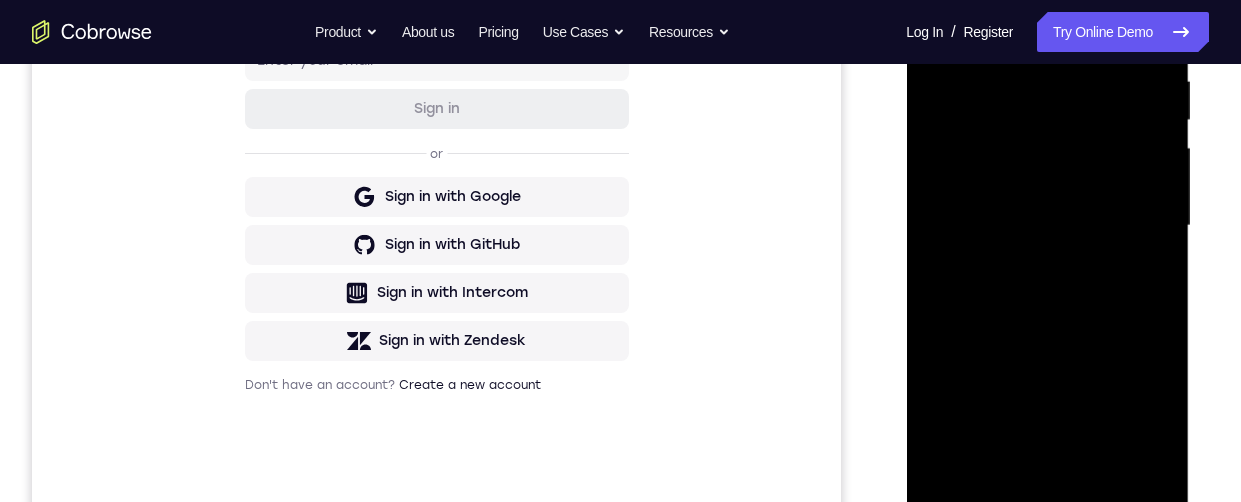 click at bounding box center (1047, 226) 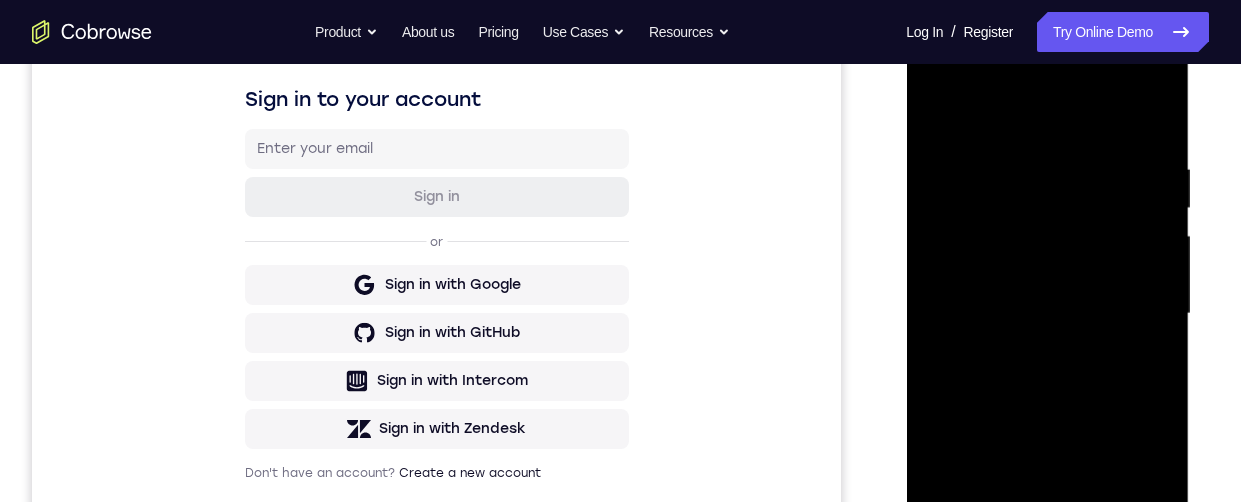scroll, scrollTop: 409, scrollLeft: 0, axis: vertical 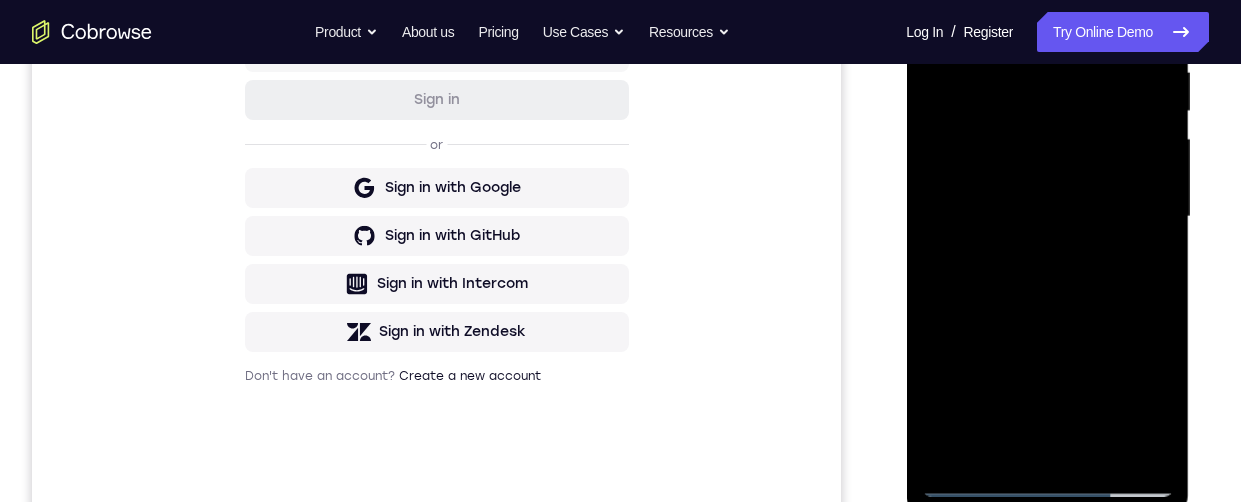 click at bounding box center [1047, 217] 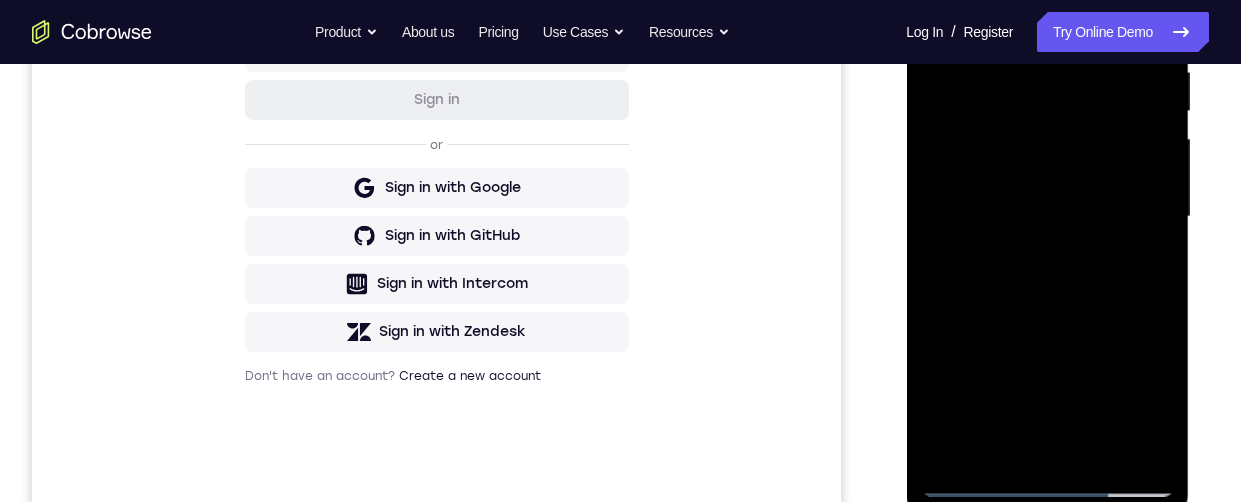 click at bounding box center [1047, 217] 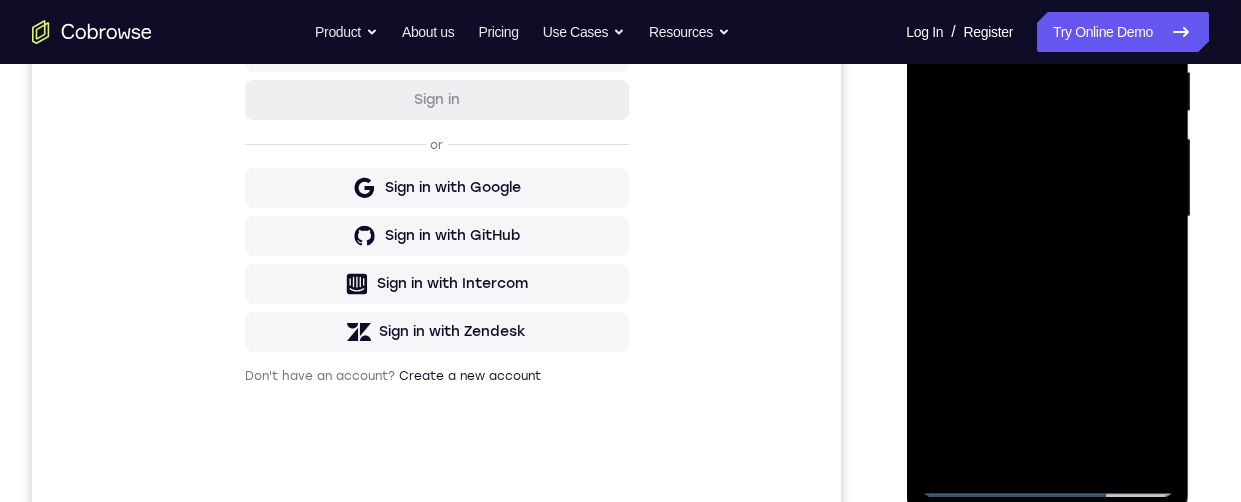 click at bounding box center (1047, 217) 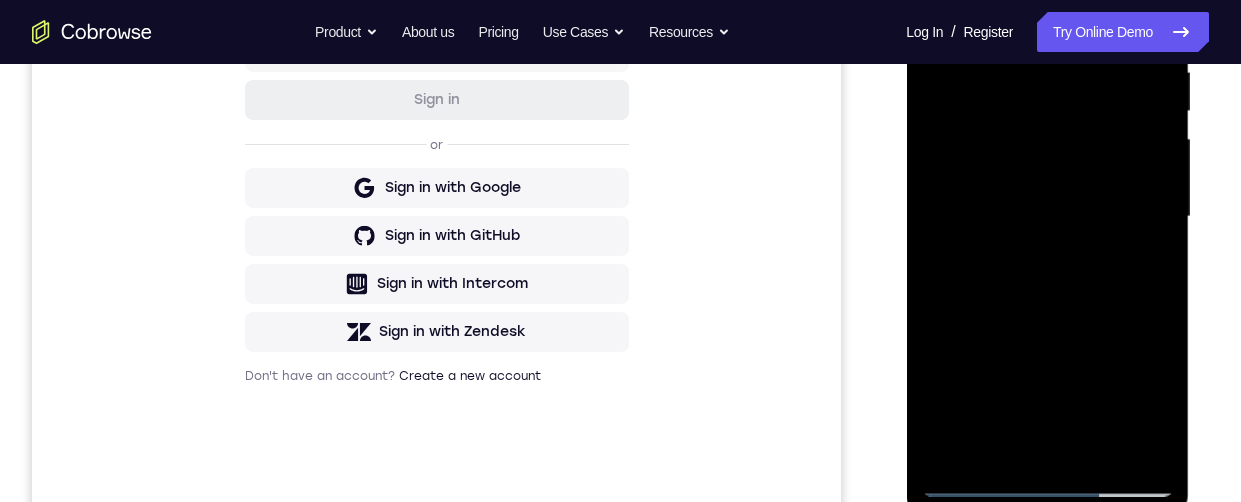 click at bounding box center [1047, 217] 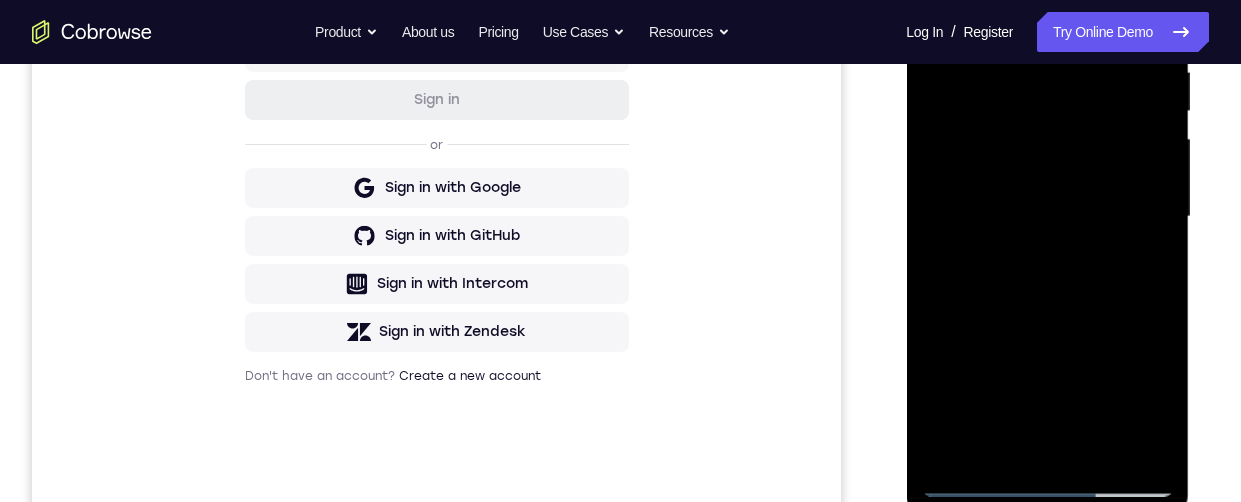 scroll, scrollTop: 326, scrollLeft: 0, axis: vertical 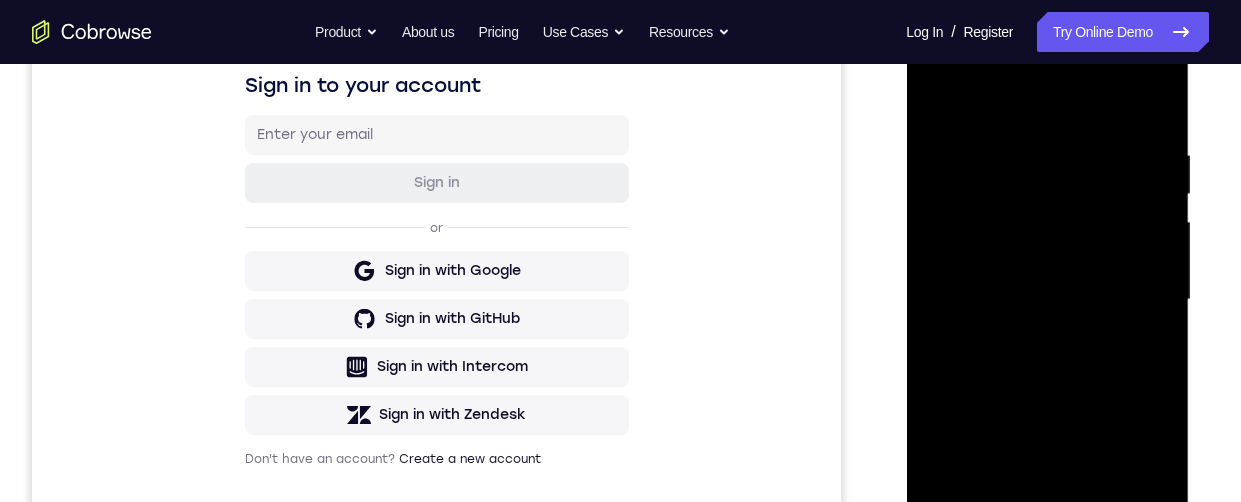 click at bounding box center [1047, 300] 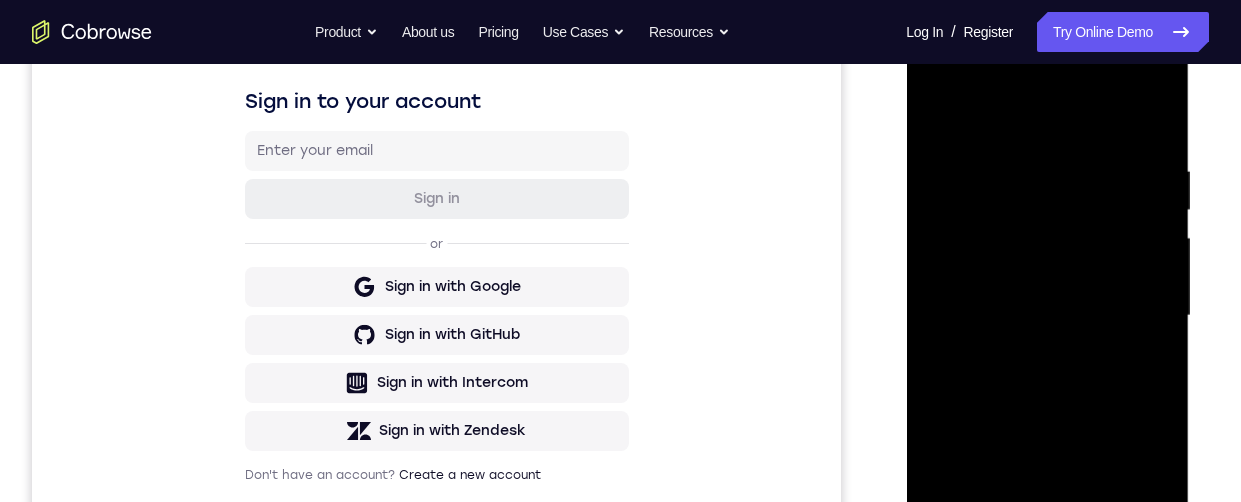 scroll, scrollTop: 319, scrollLeft: 0, axis: vertical 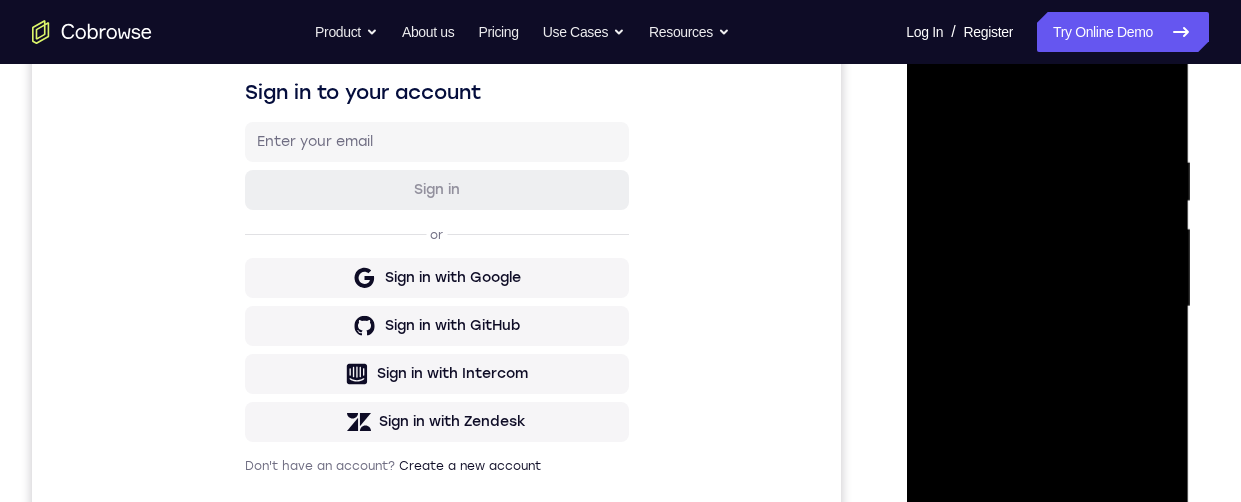 click at bounding box center [1047, 307] 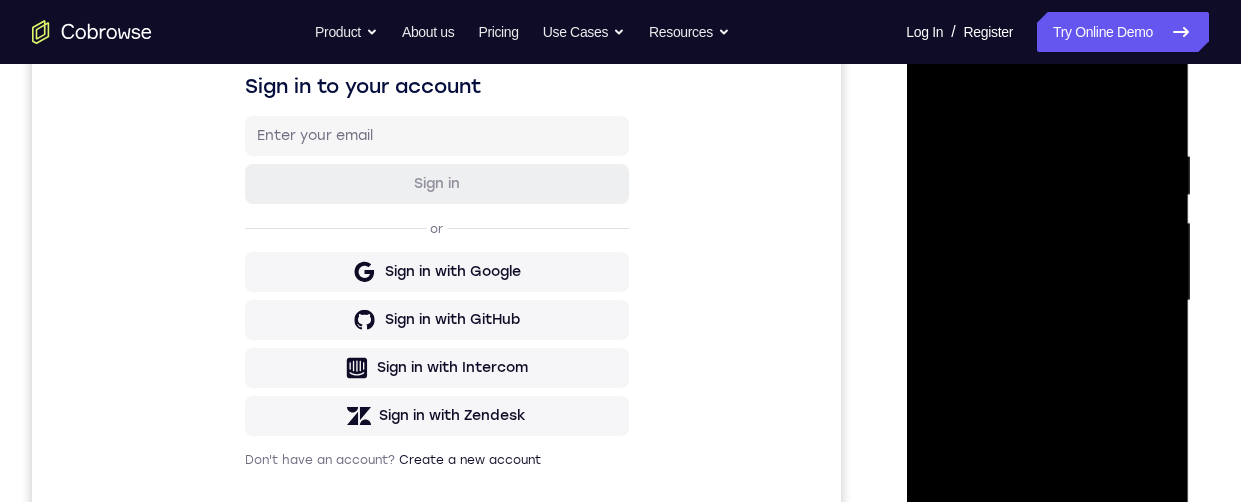 scroll, scrollTop: 292, scrollLeft: 0, axis: vertical 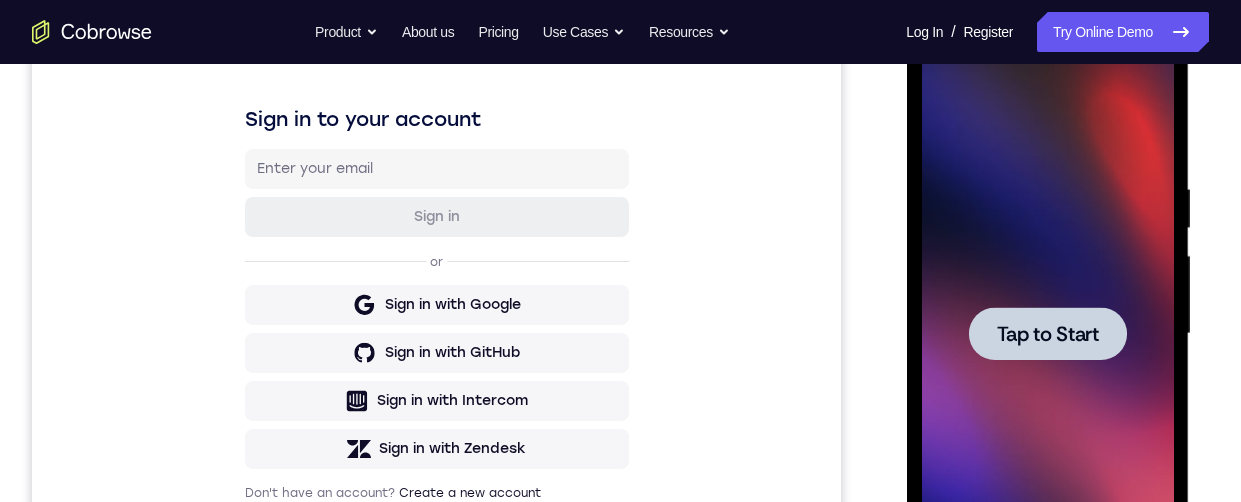 click at bounding box center (1047, 334) 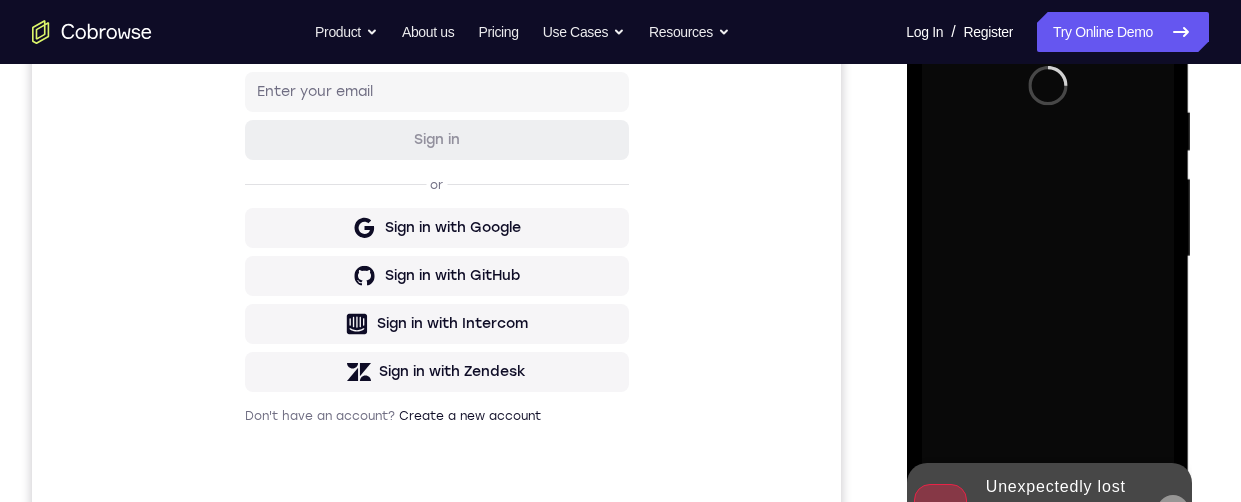 click at bounding box center (1172, 511) 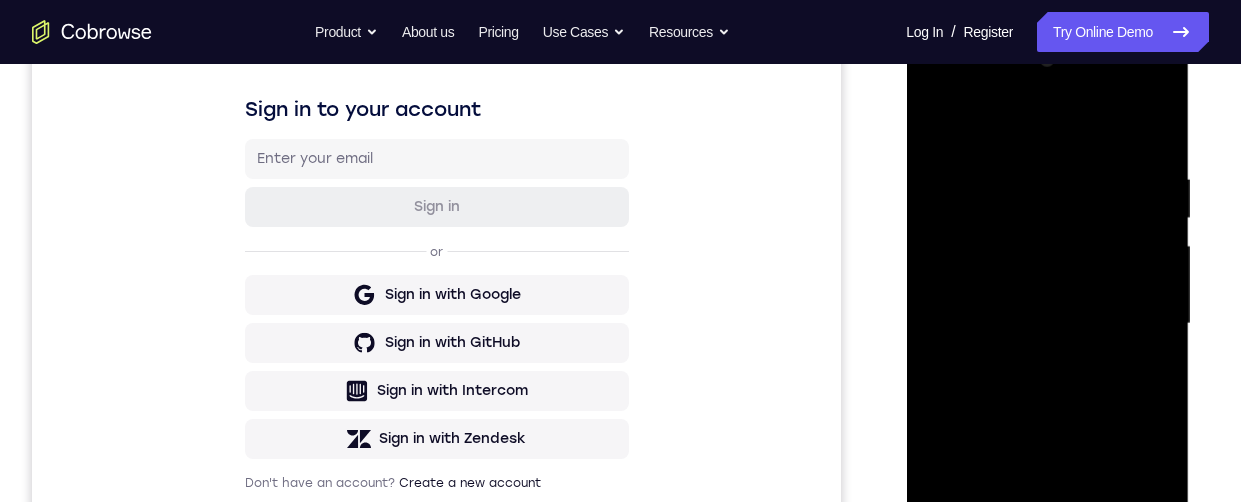 scroll, scrollTop: 580, scrollLeft: 0, axis: vertical 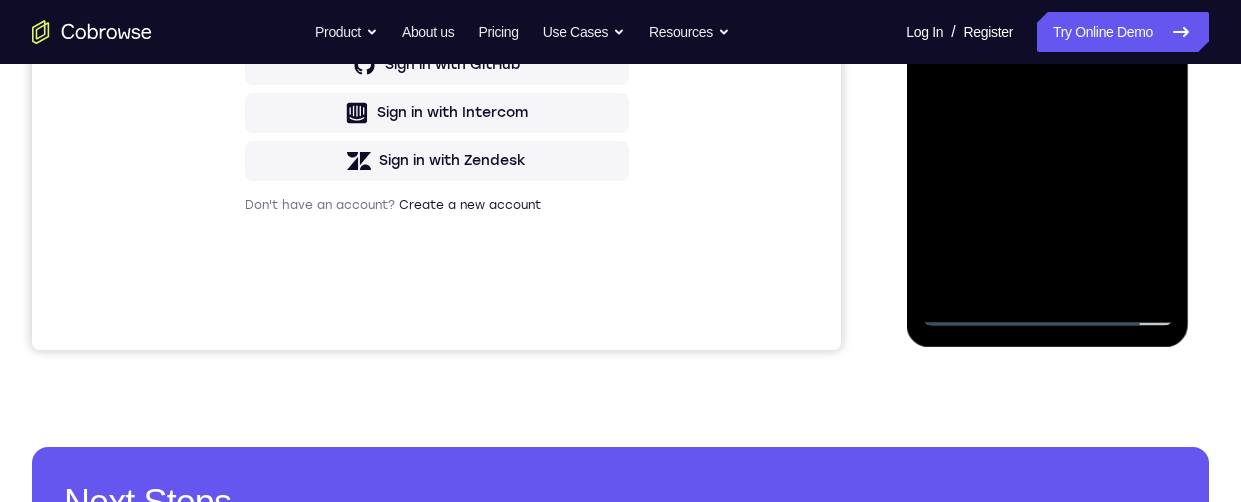 click at bounding box center (1047, 46) 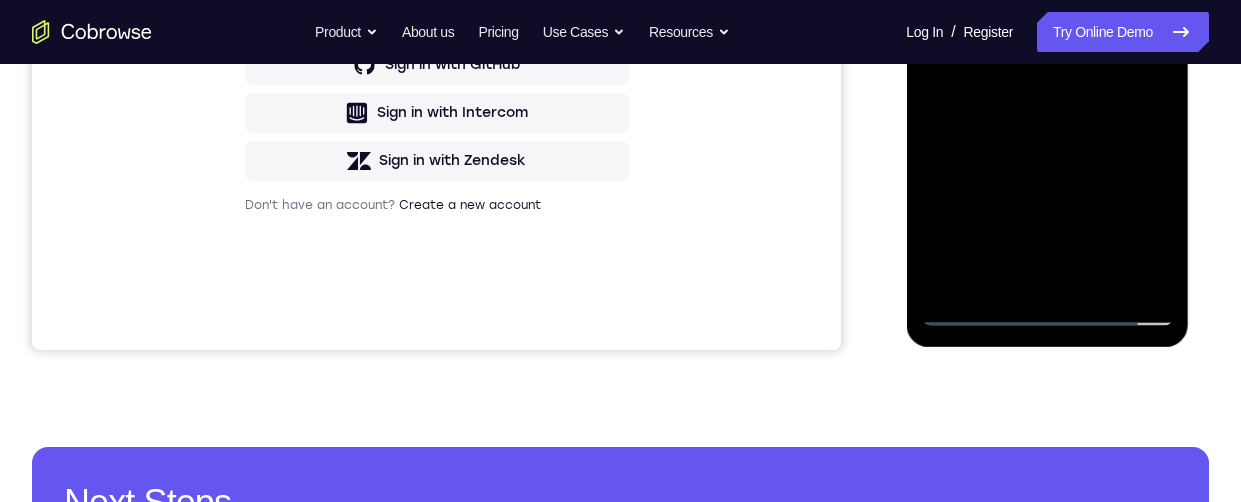 click at bounding box center [1047, 46] 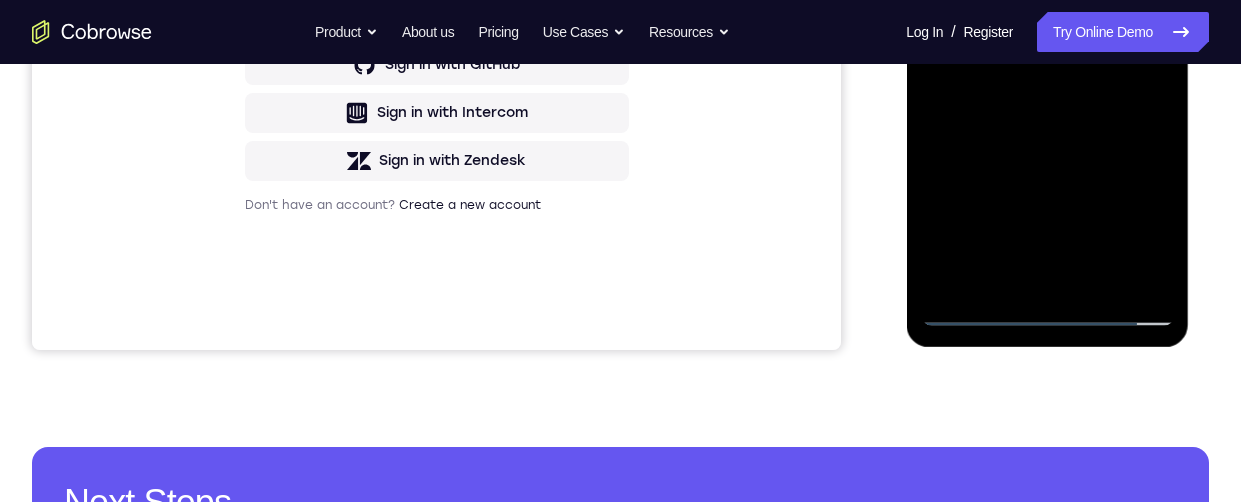 click at bounding box center (1047, 46) 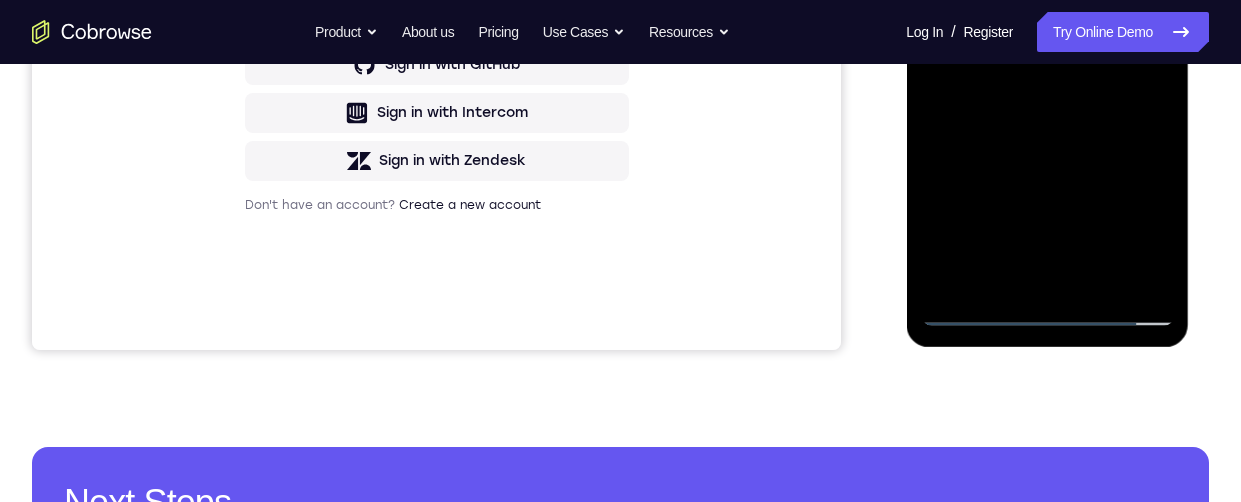 click at bounding box center (1047, 46) 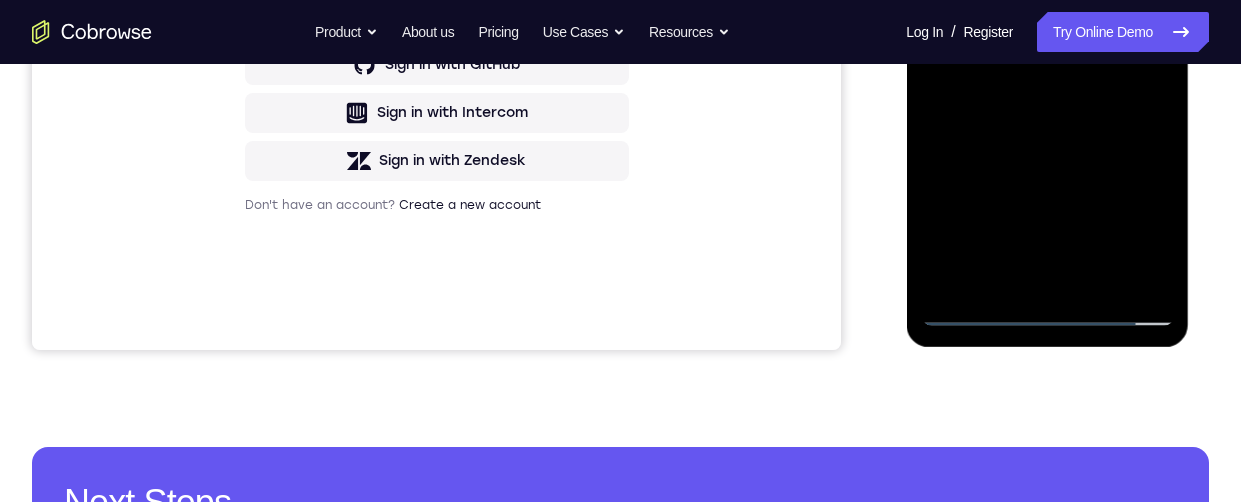 click at bounding box center (1047, 46) 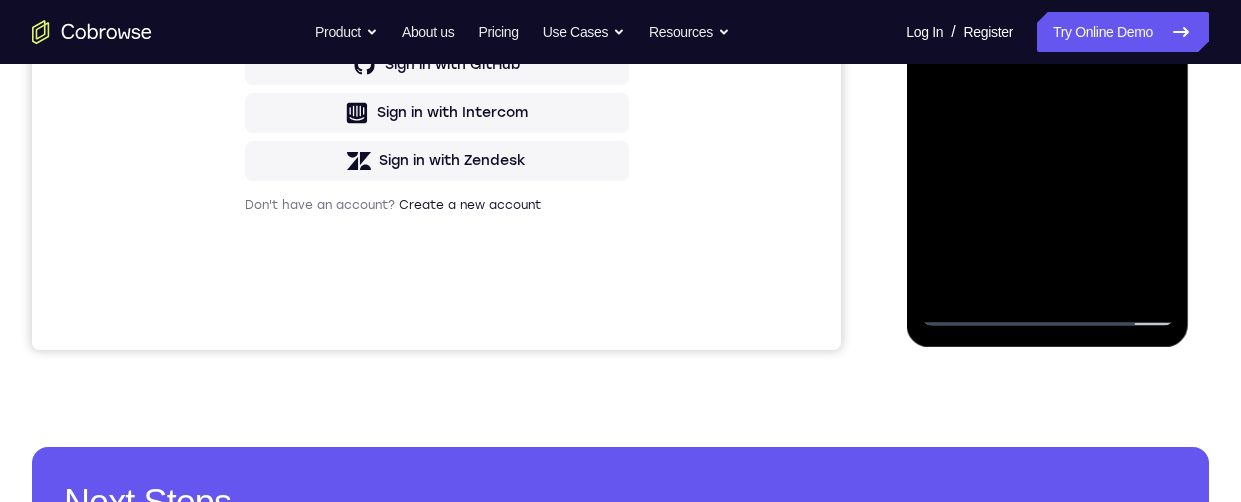 click at bounding box center (1047, 46) 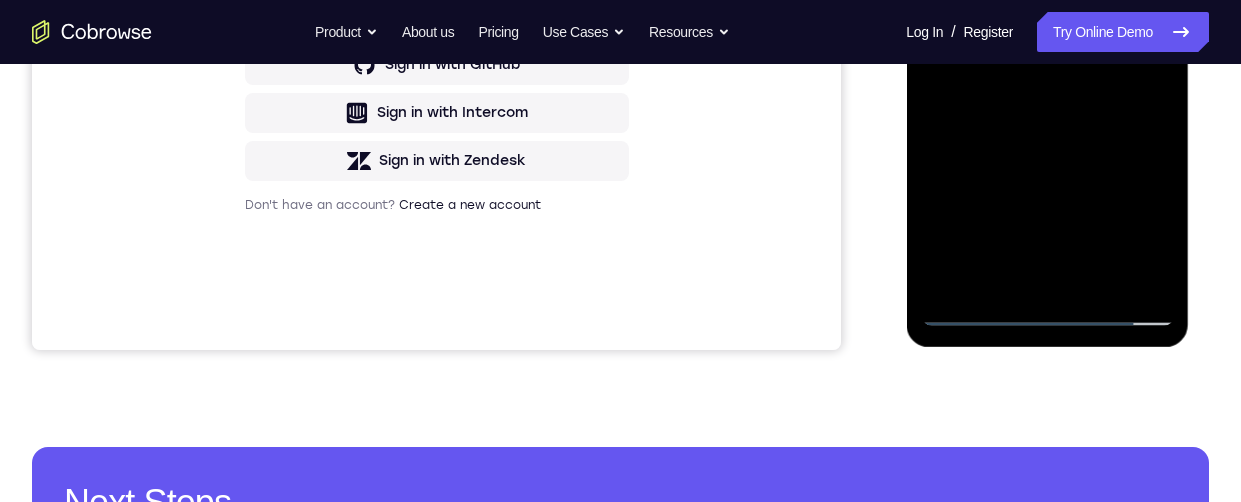 click at bounding box center [1047, 46] 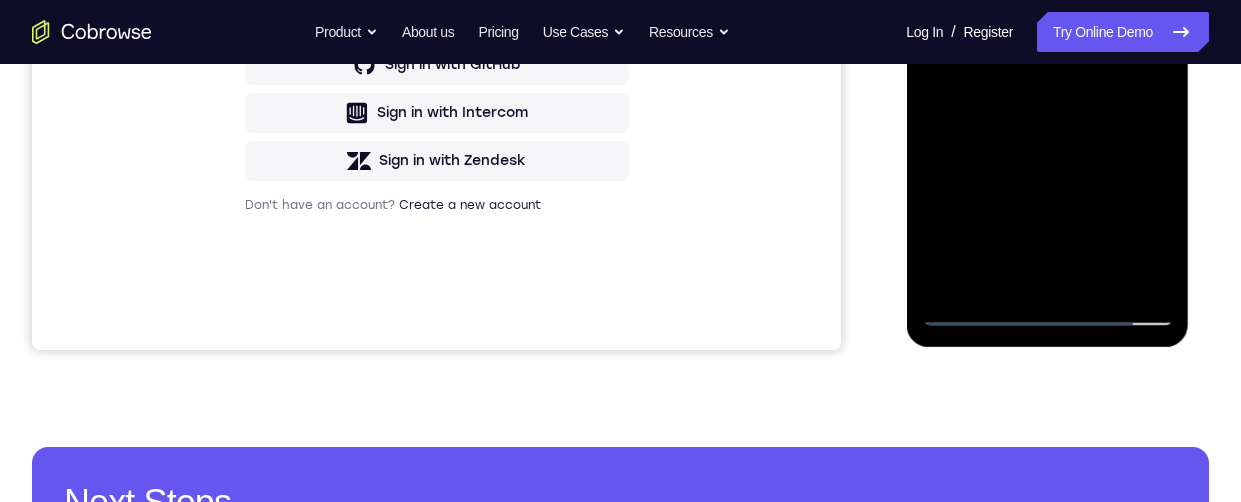 click at bounding box center [1047, 46] 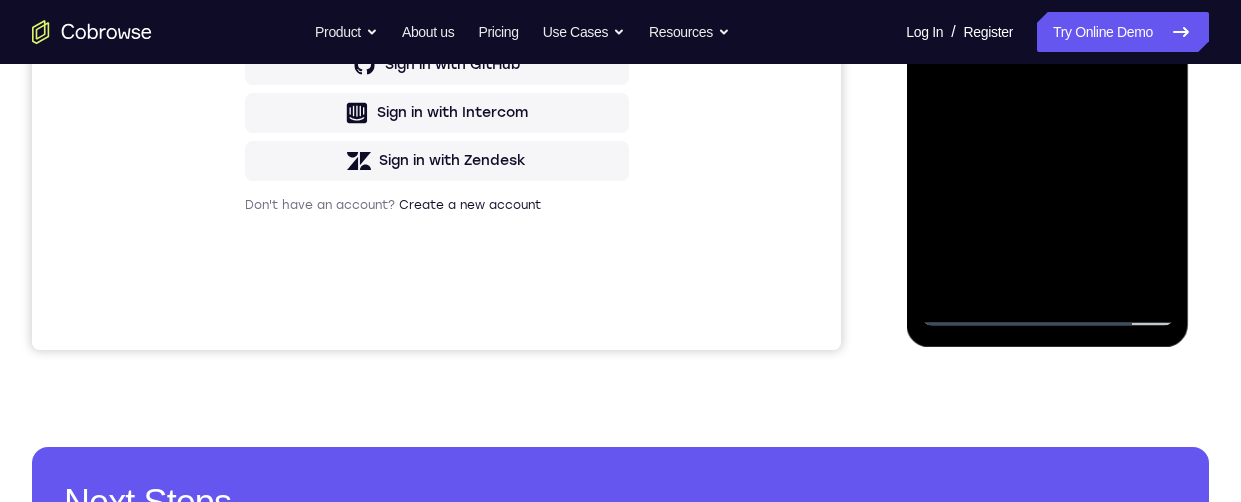 click at bounding box center (1047, 46) 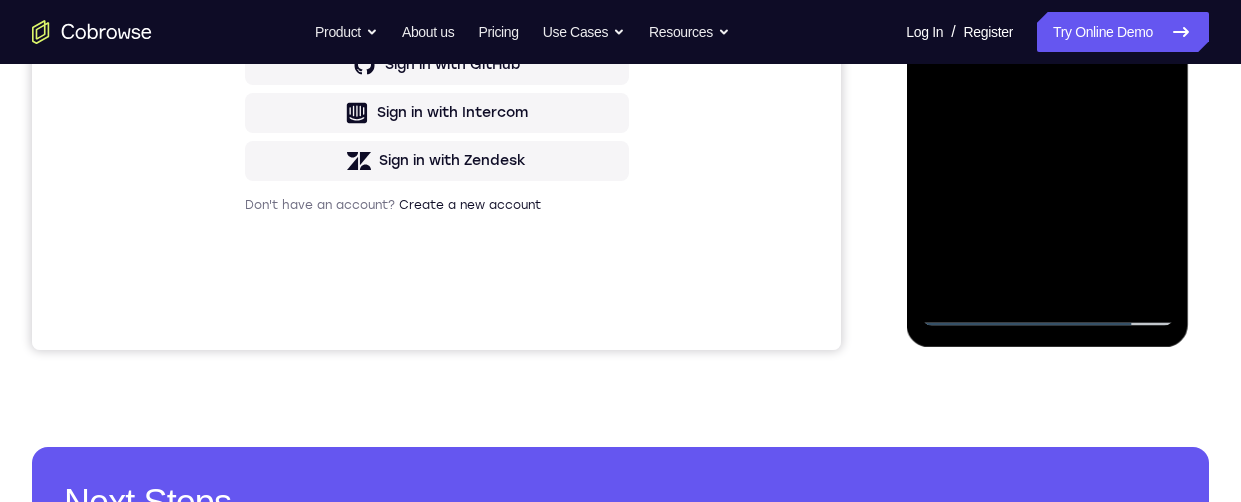 click at bounding box center [1047, 46] 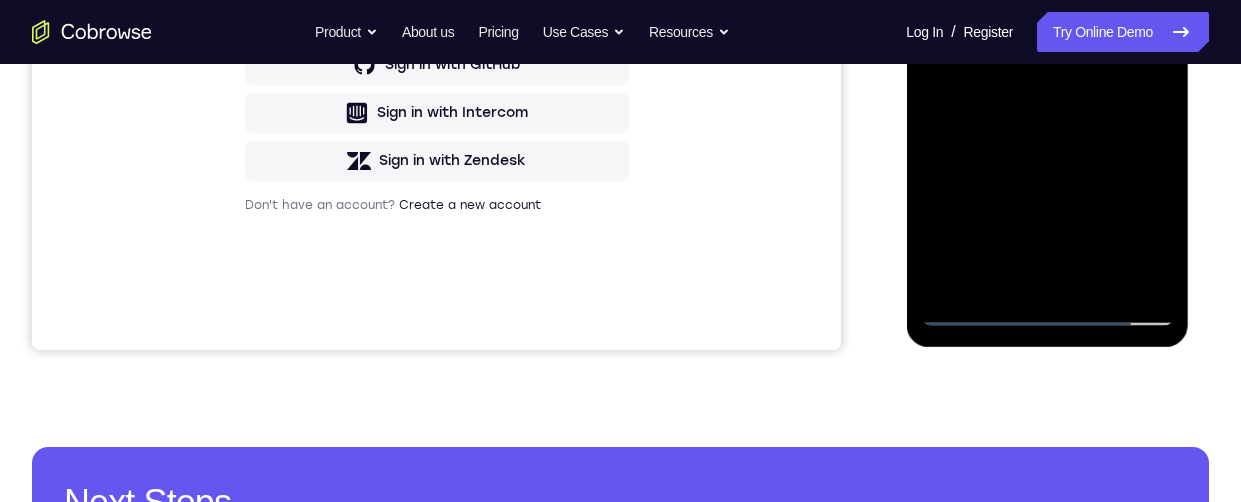 click at bounding box center [1047, 46] 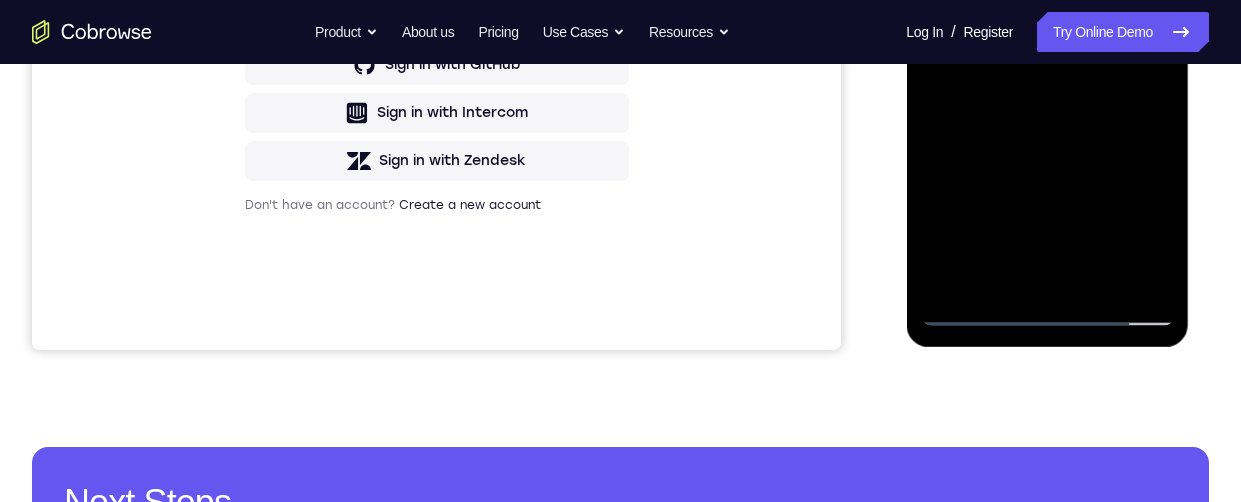 click at bounding box center (1047, 46) 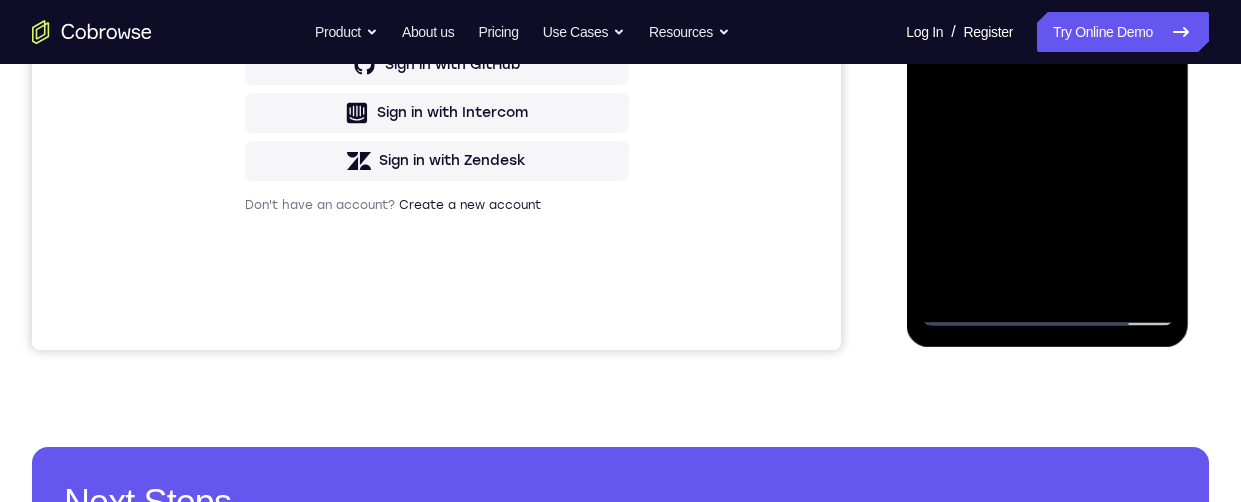 click at bounding box center [1047, 46] 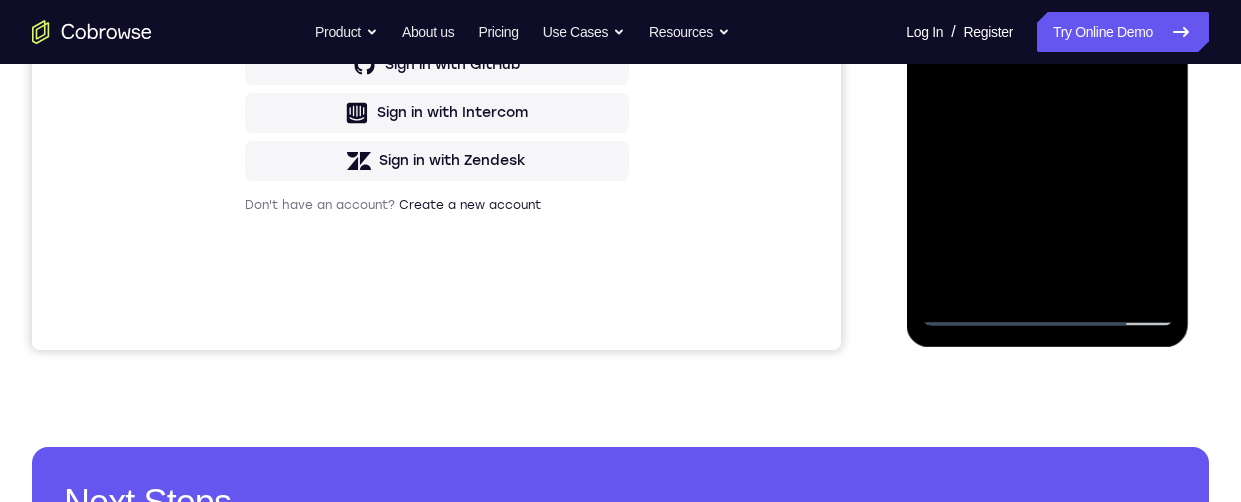 scroll, scrollTop: 131, scrollLeft: 0, axis: vertical 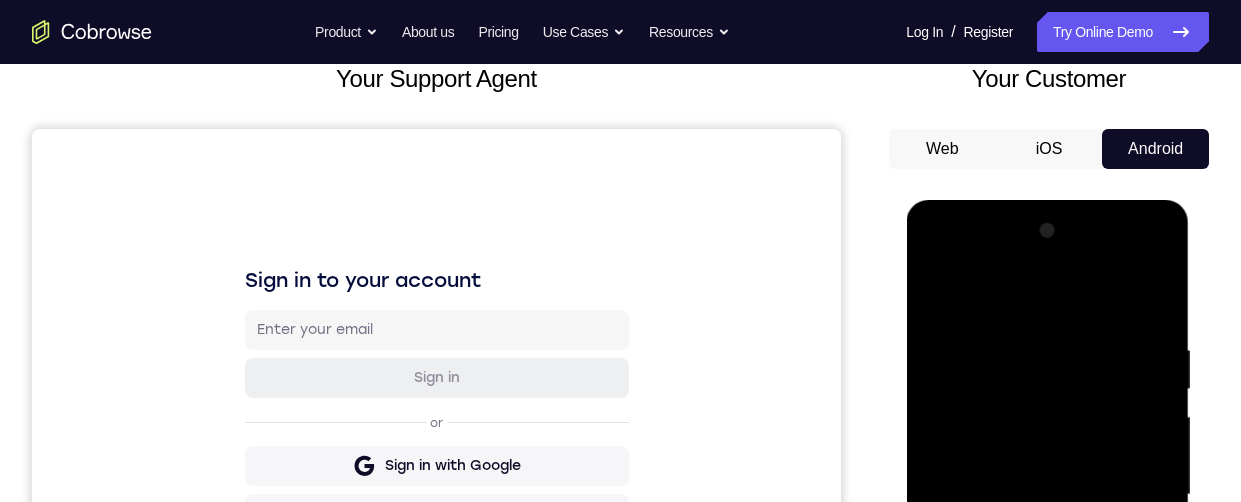 click on "iOS" at bounding box center [1049, 149] 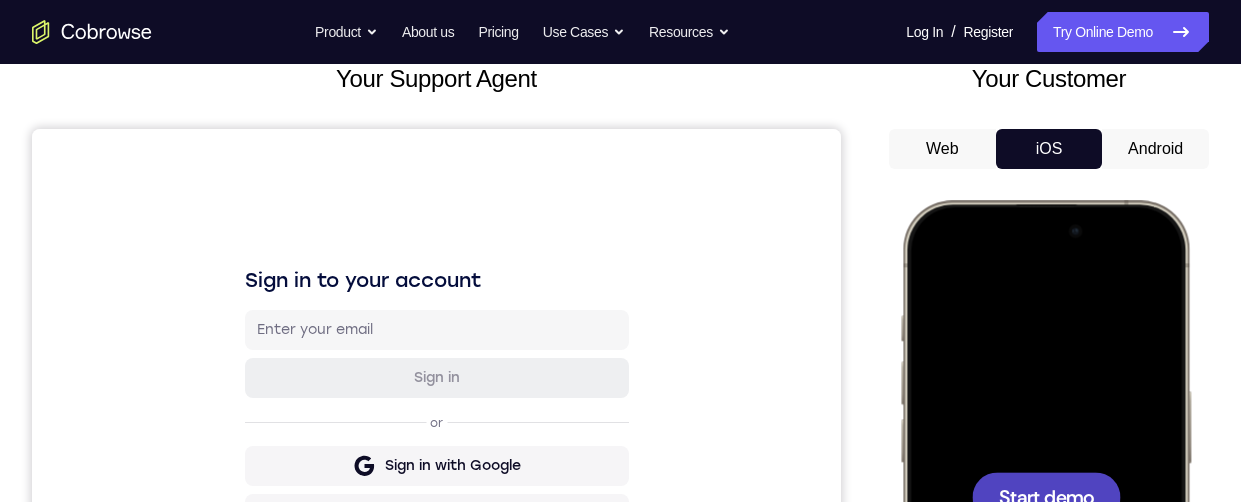 click on "Start demo" at bounding box center (1046, 496) 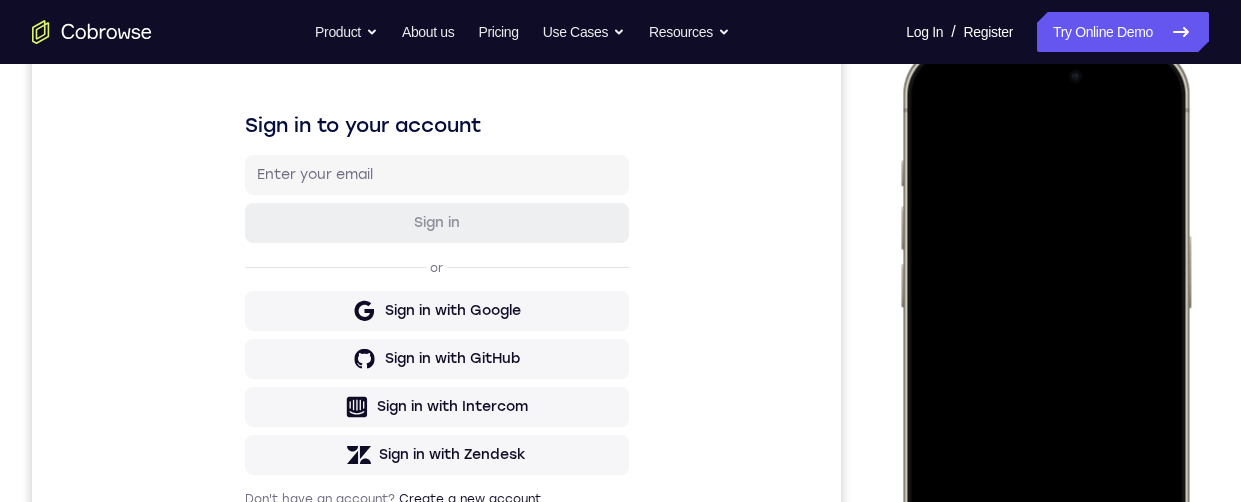scroll, scrollTop: 238, scrollLeft: 0, axis: vertical 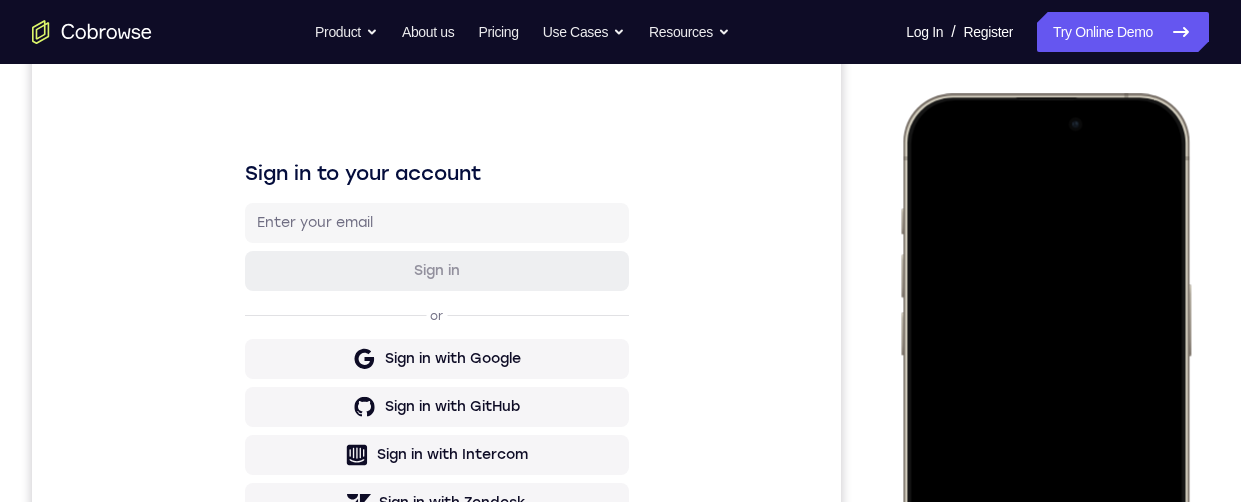 click at bounding box center (1045, 389) 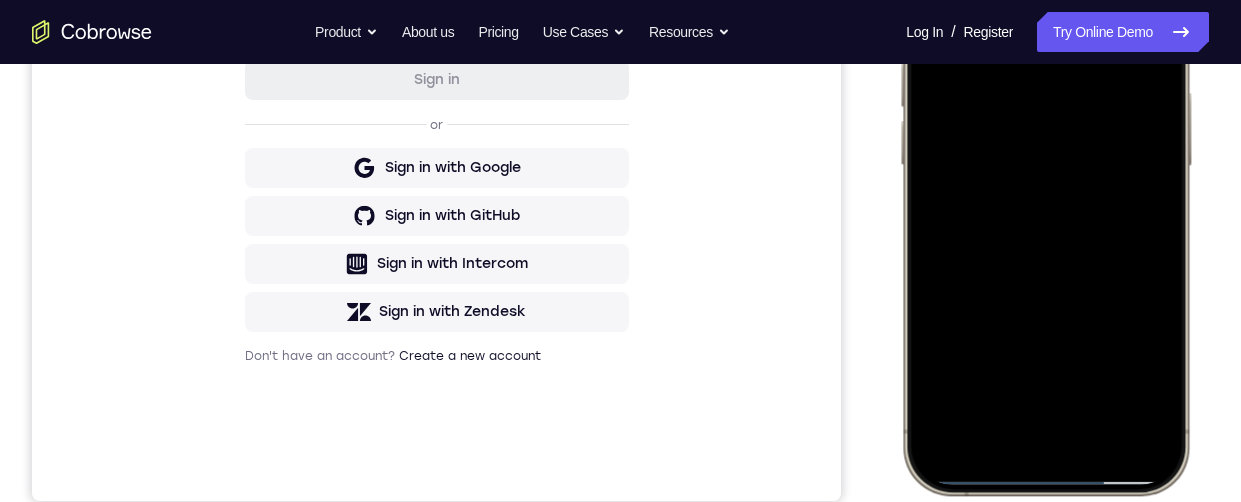 scroll, scrollTop: 277, scrollLeft: 0, axis: vertical 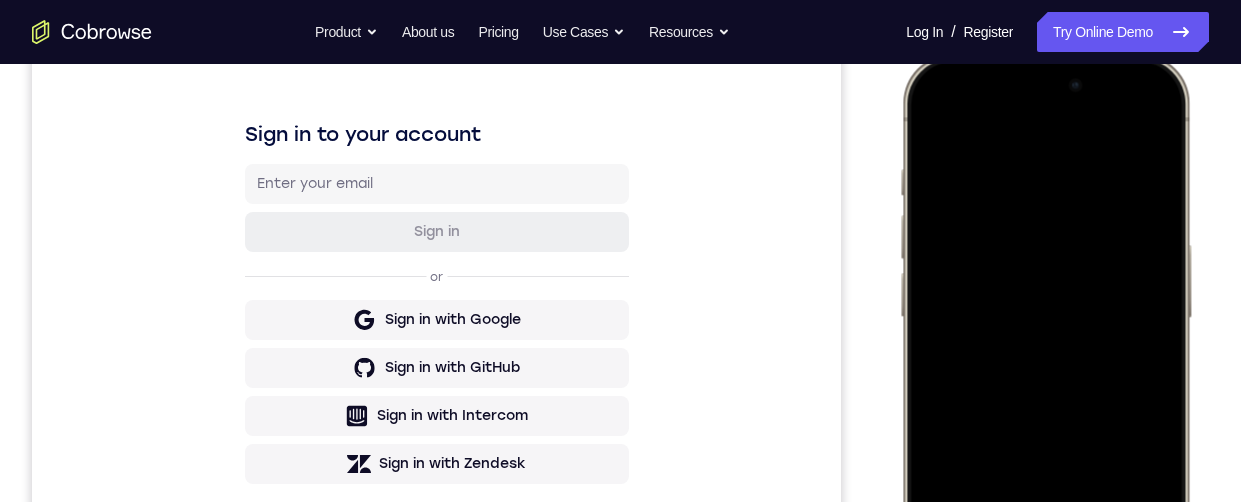 click at bounding box center (1045, 350) 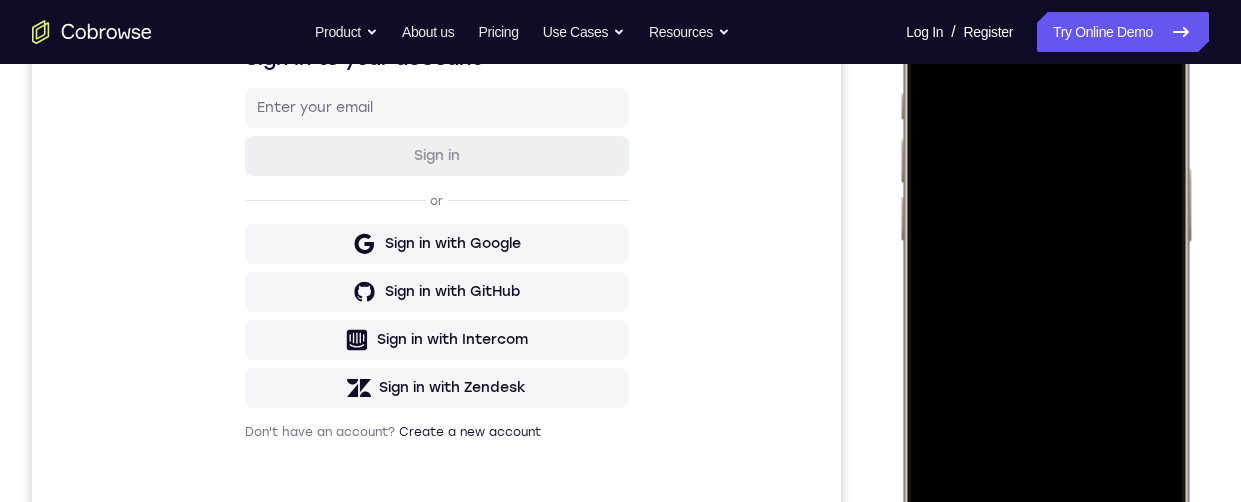 click at bounding box center [1045, 274] 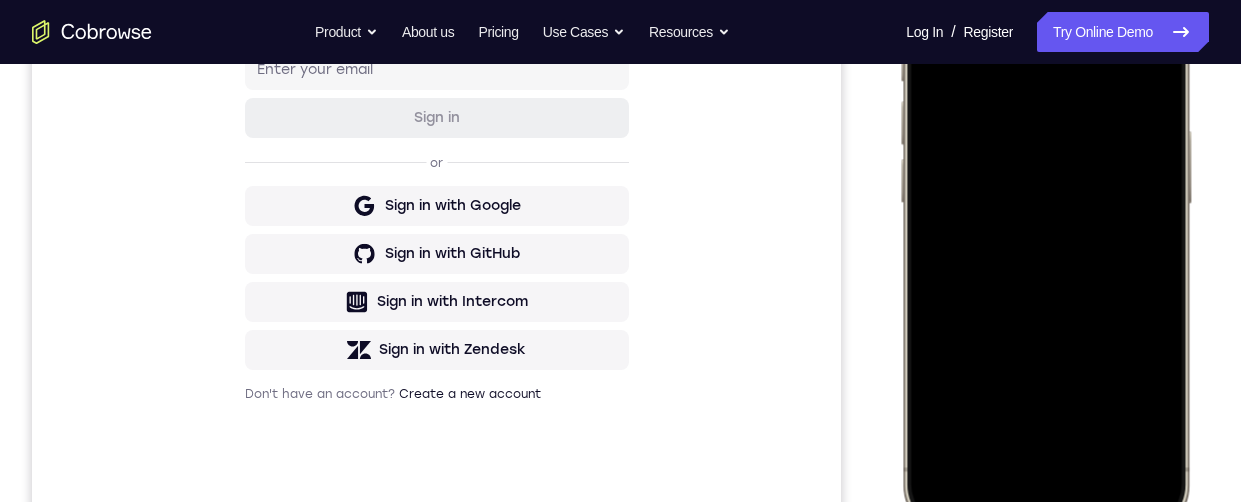 scroll, scrollTop: 418, scrollLeft: 0, axis: vertical 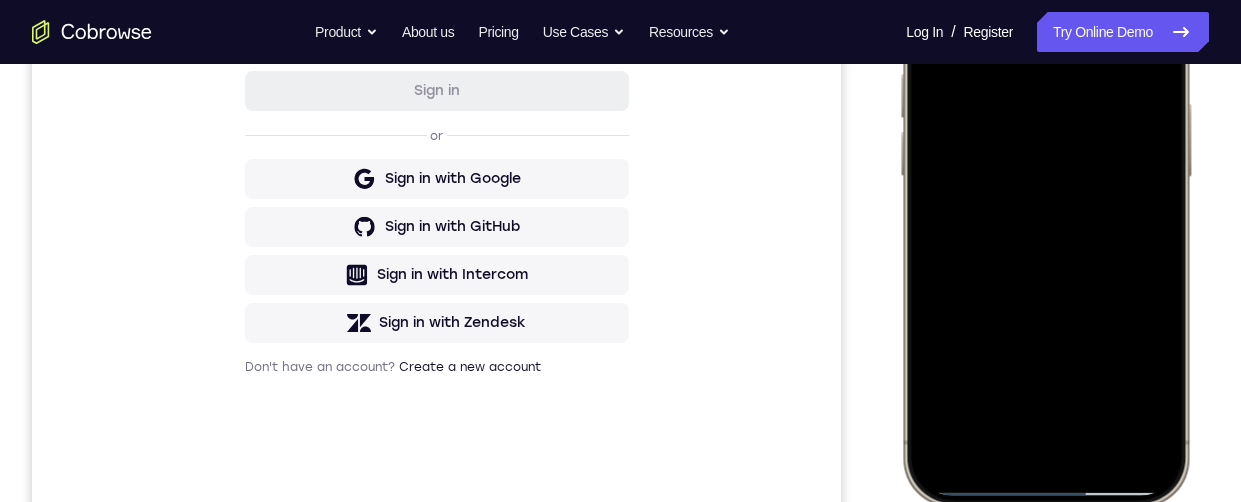 click at bounding box center [1045, 209] 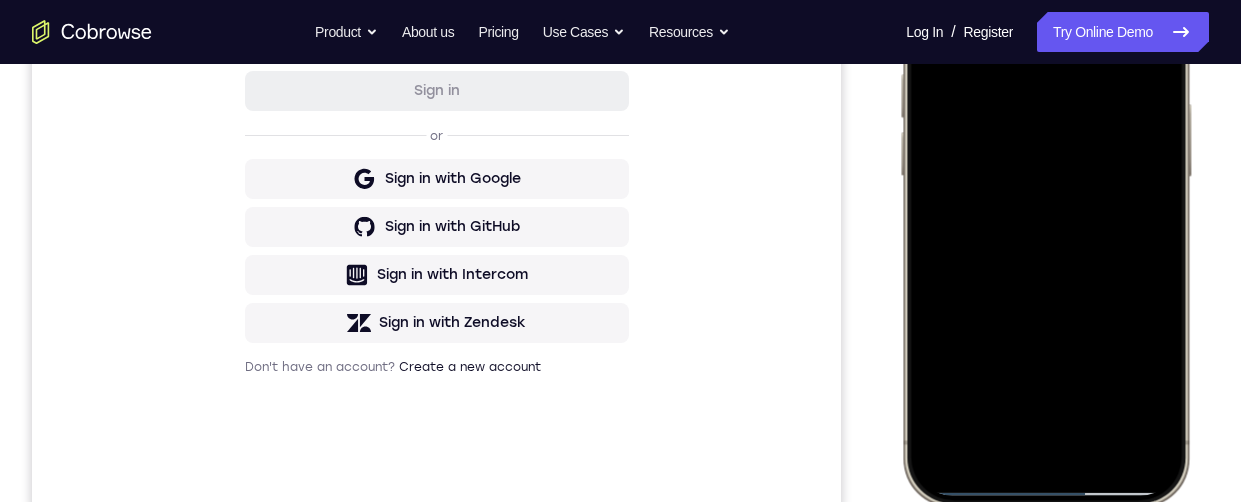 scroll, scrollTop: 302, scrollLeft: 0, axis: vertical 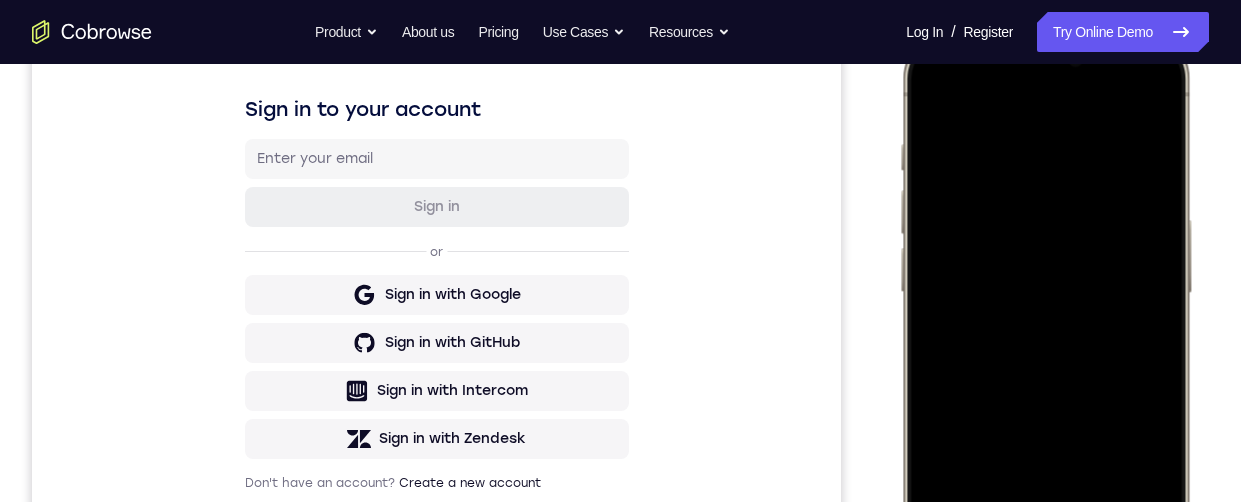 click at bounding box center [1045, 325] 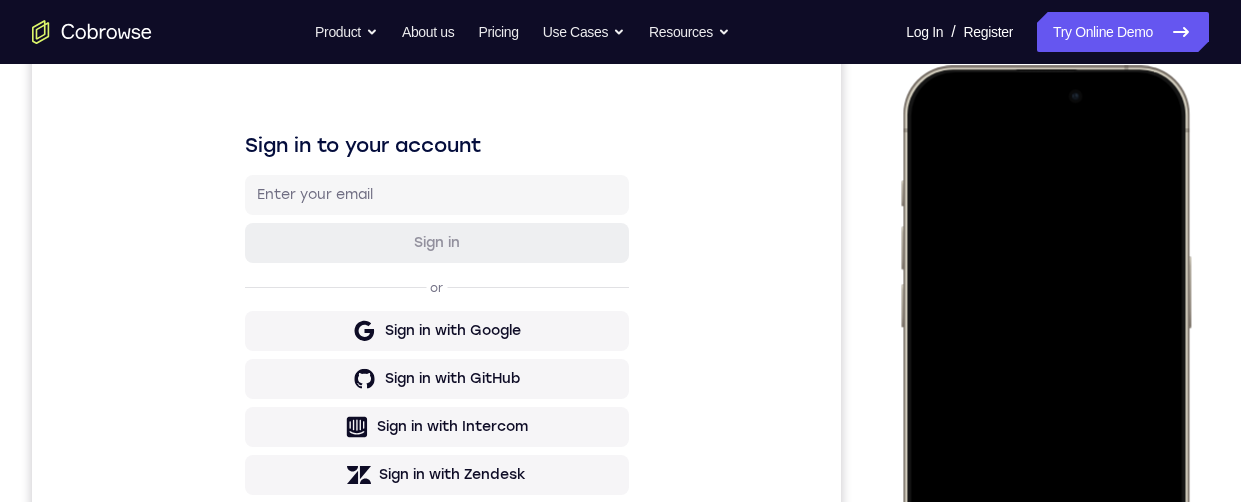 click at bounding box center (1045, 361) 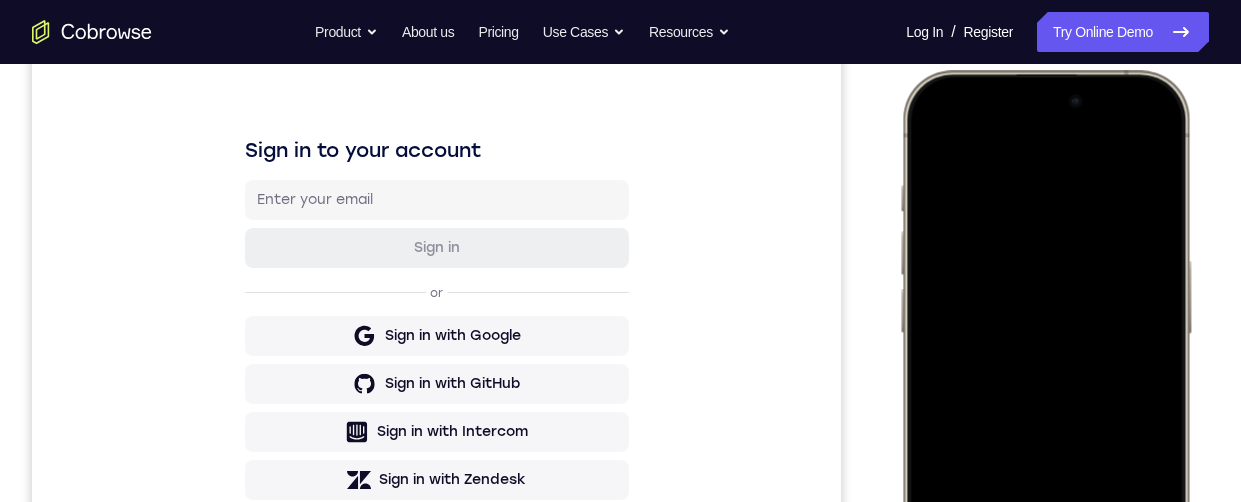 click at bounding box center (1045, 366) 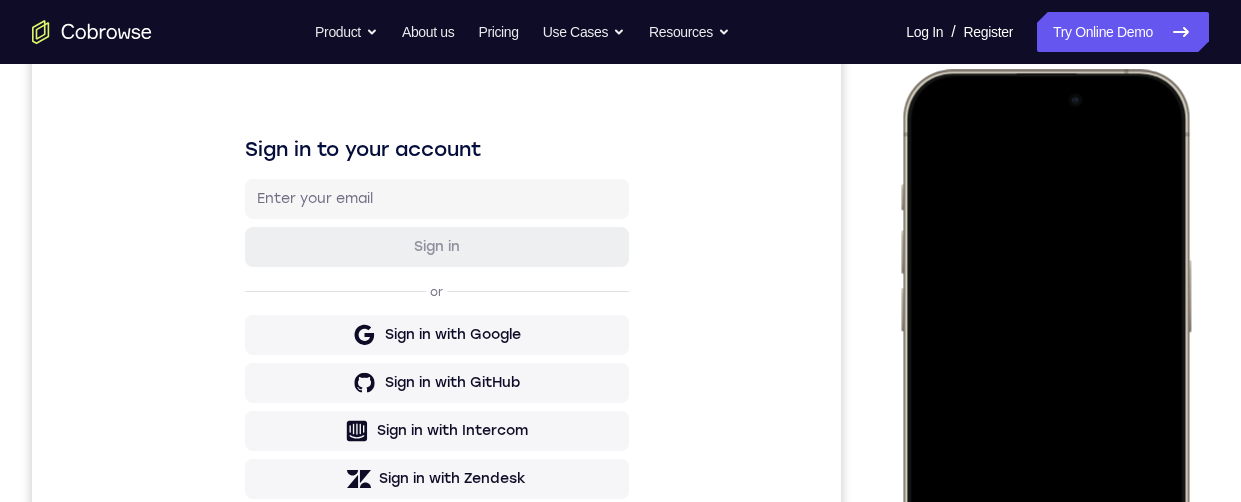 click at bounding box center [1045, 365] 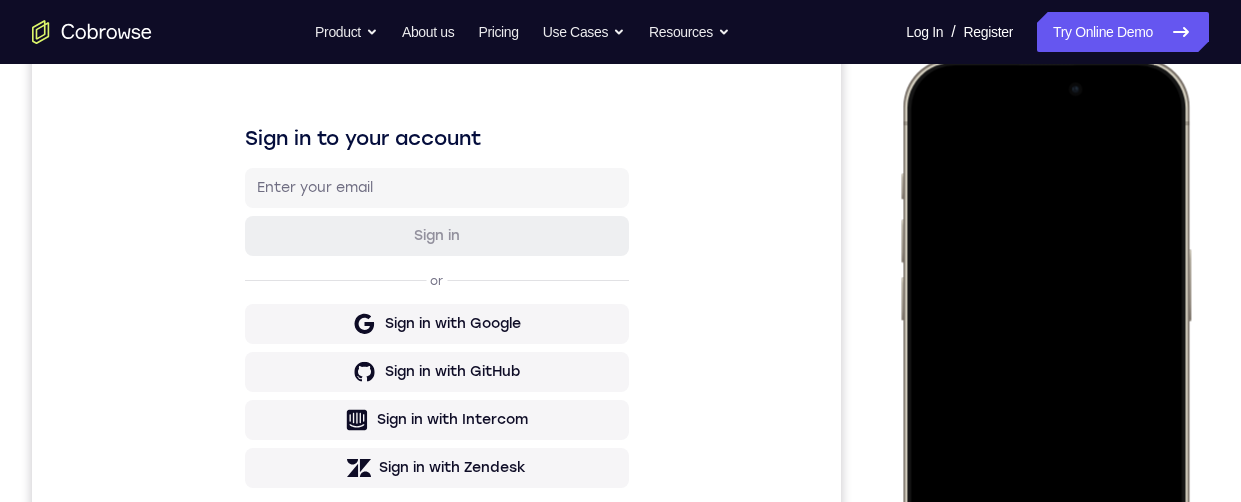 scroll, scrollTop: 272, scrollLeft: 0, axis: vertical 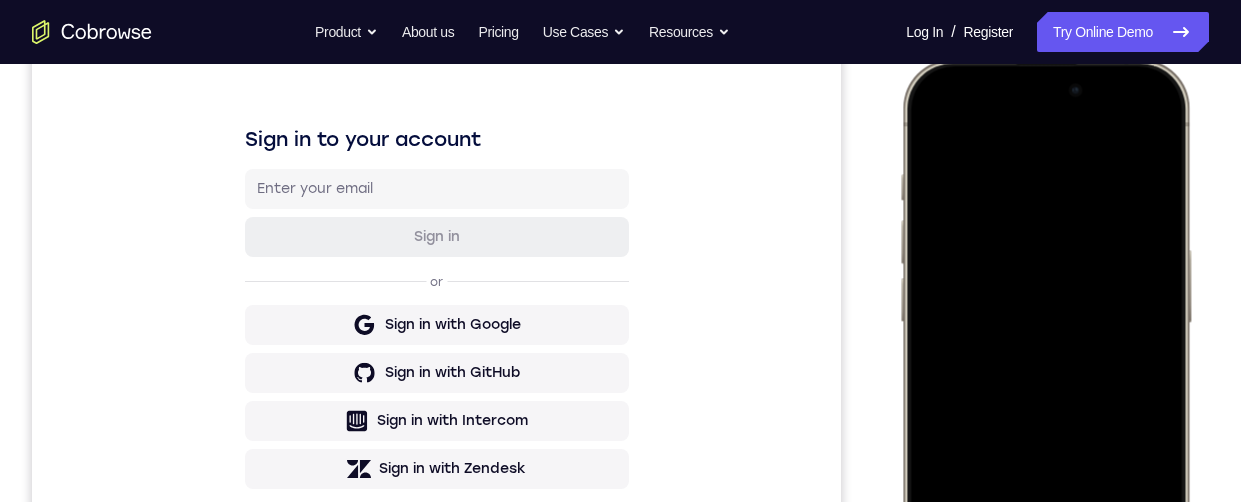click at bounding box center (1045, 355) 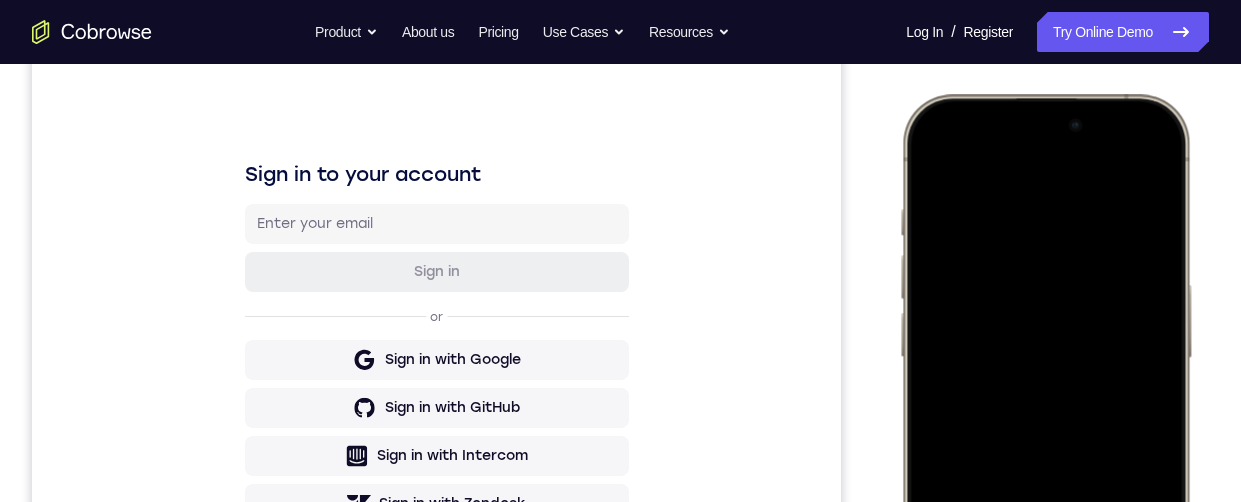 scroll, scrollTop: 252, scrollLeft: 0, axis: vertical 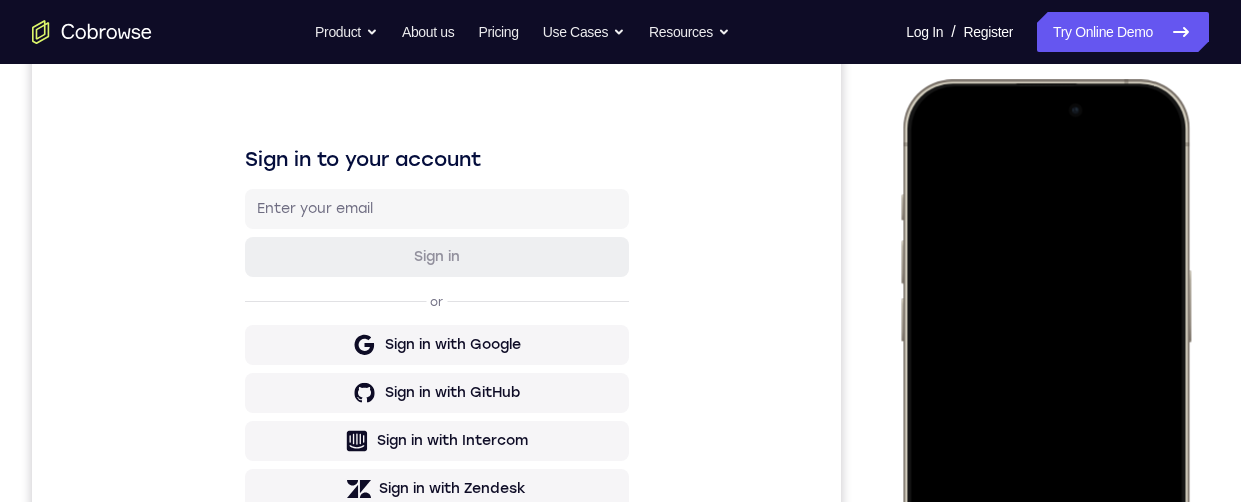 click at bounding box center [1045, 375] 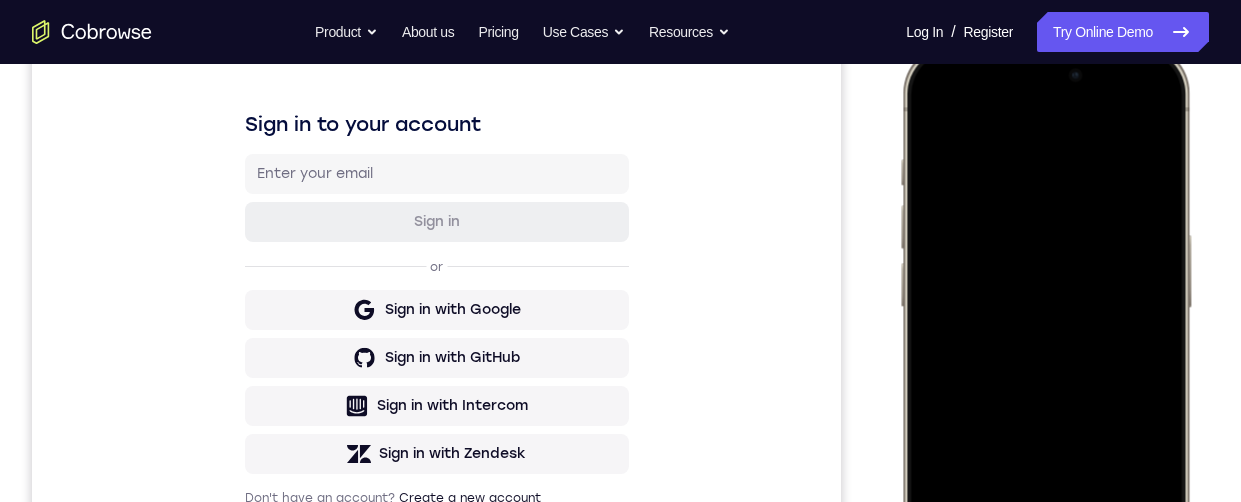 scroll, scrollTop: 296, scrollLeft: 0, axis: vertical 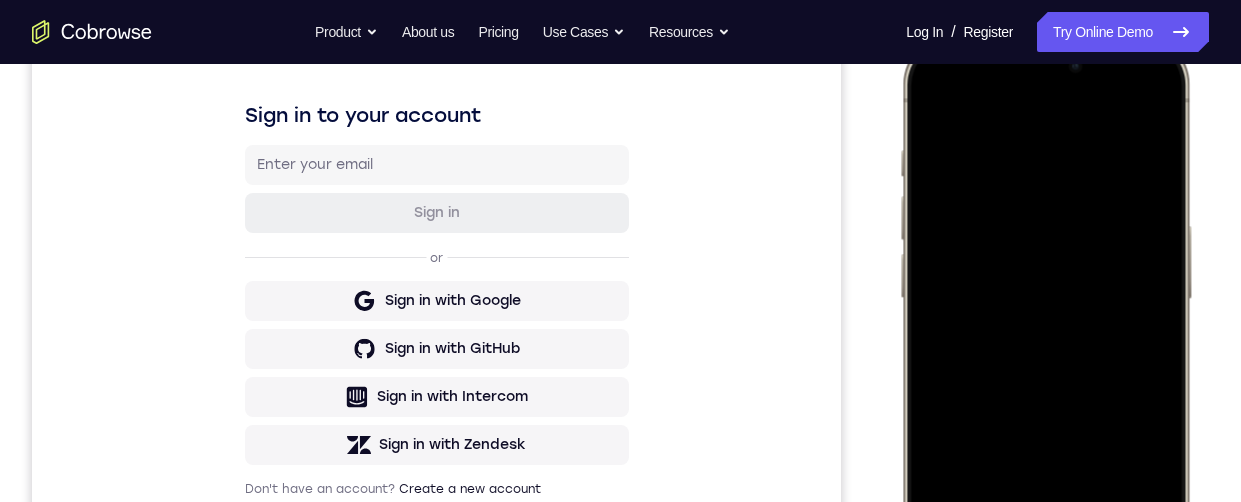 click at bounding box center [1045, 331] 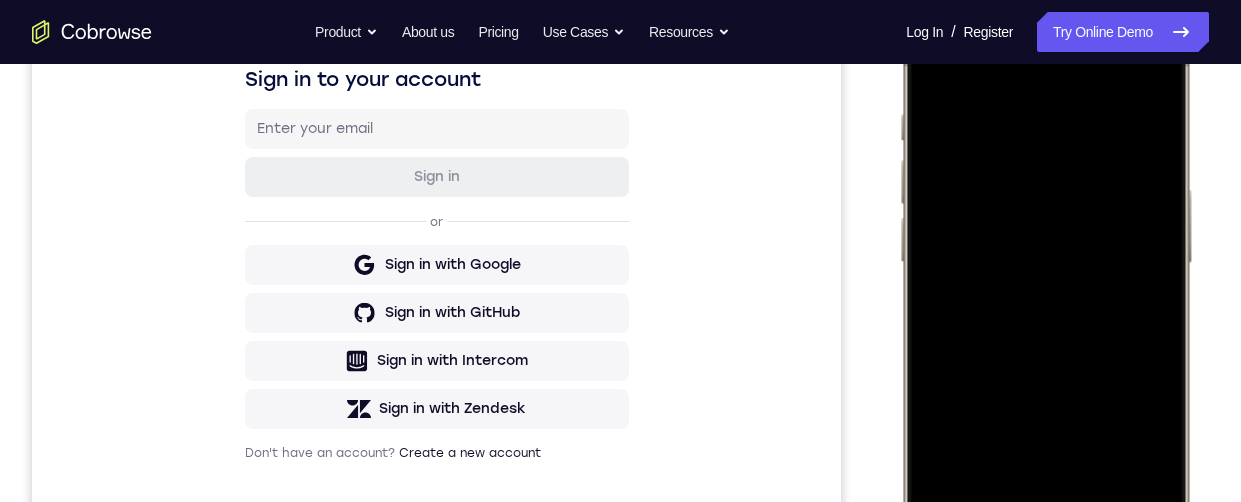 click at bounding box center [1045, 295] 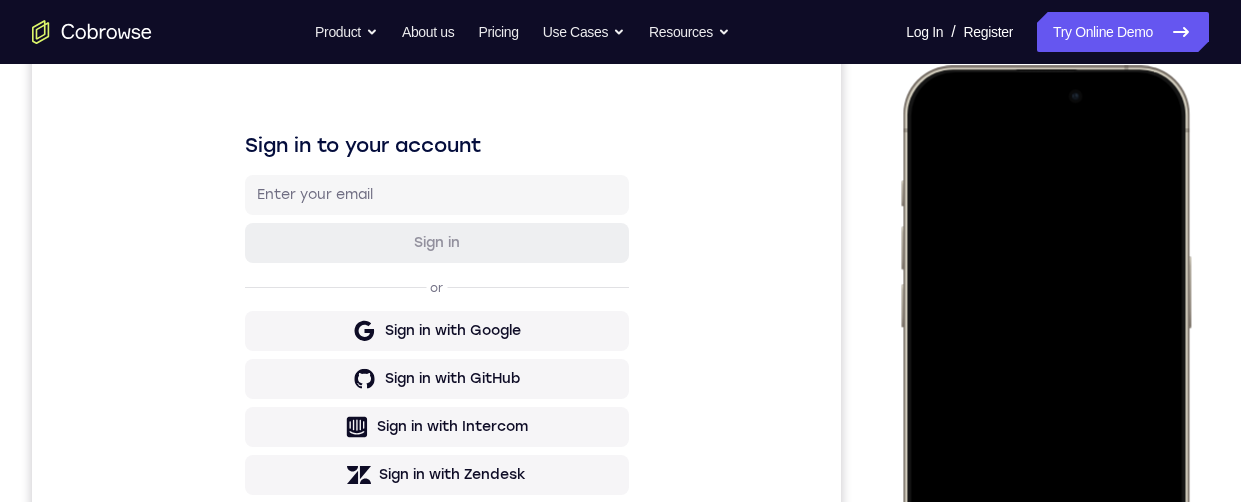 scroll, scrollTop: 263, scrollLeft: 0, axis: vertical 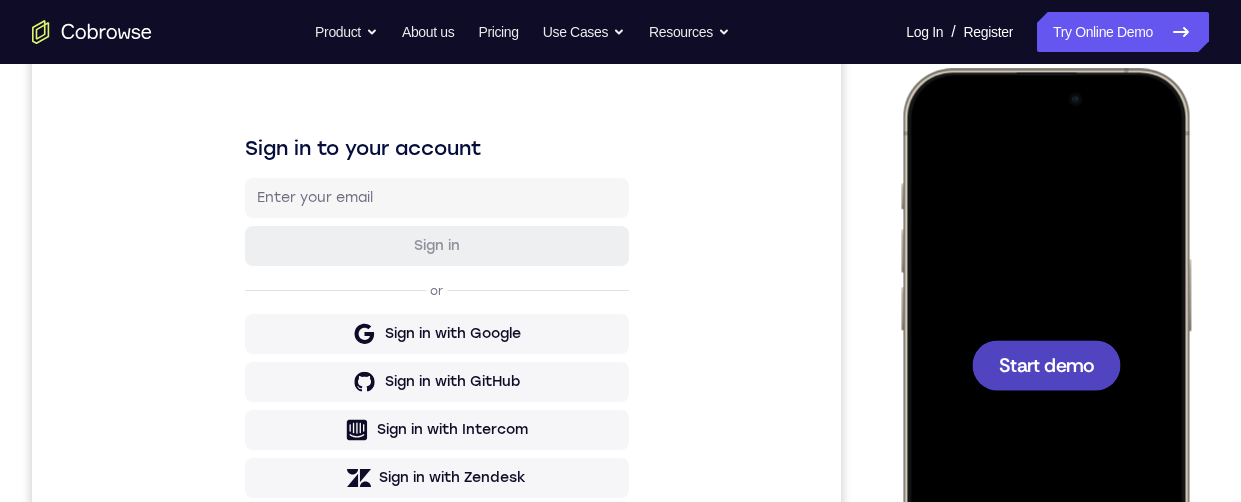 click on "Start demo" at bounding box center [1046, 364] 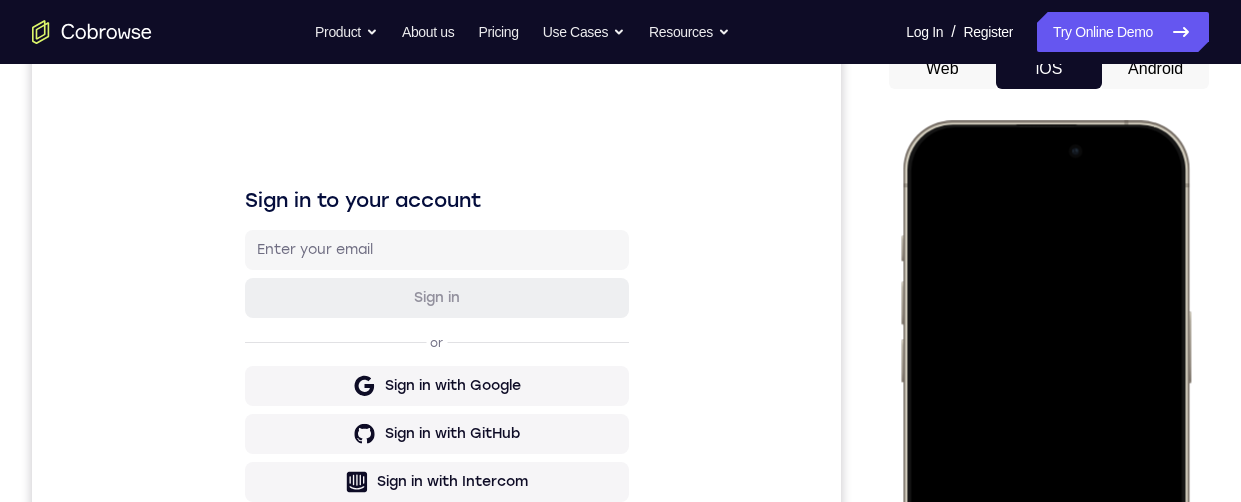 scroll, scrollTop: 224, scrollLeft: 0, axis: vertical 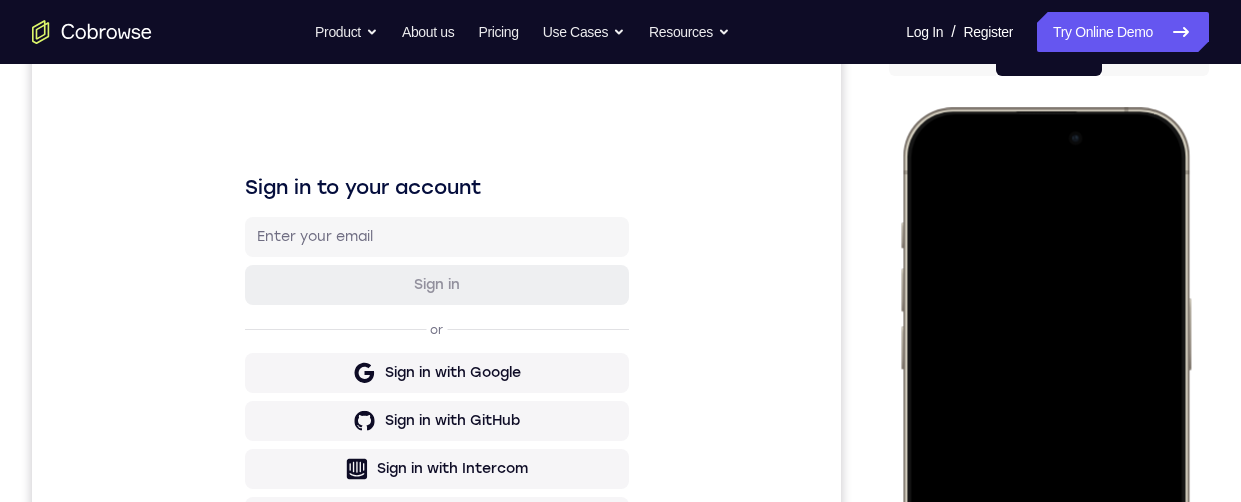 click at bounding box center [1045, 403] 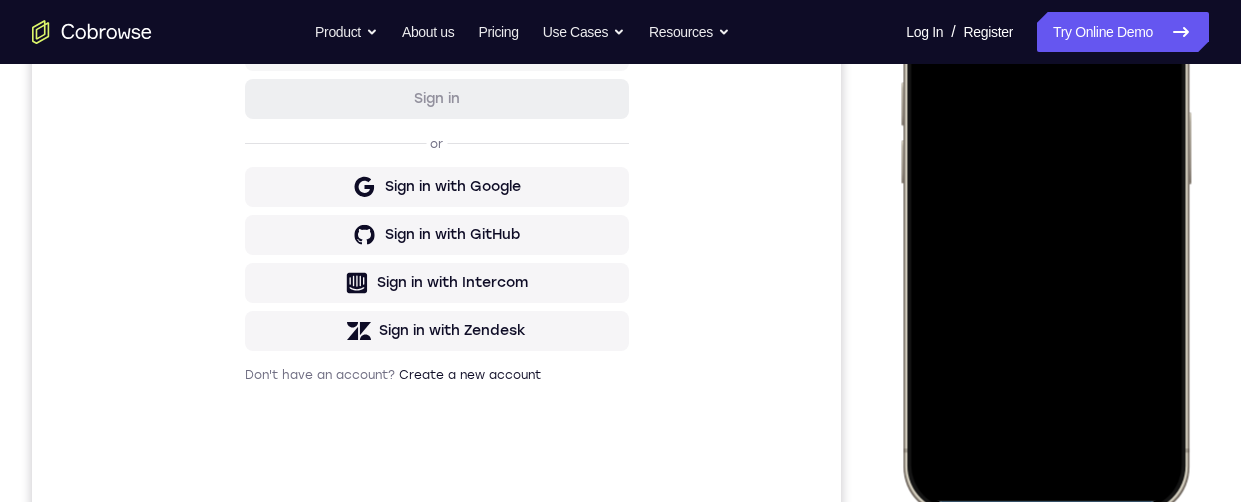 click at bounding box center (1045, 217) 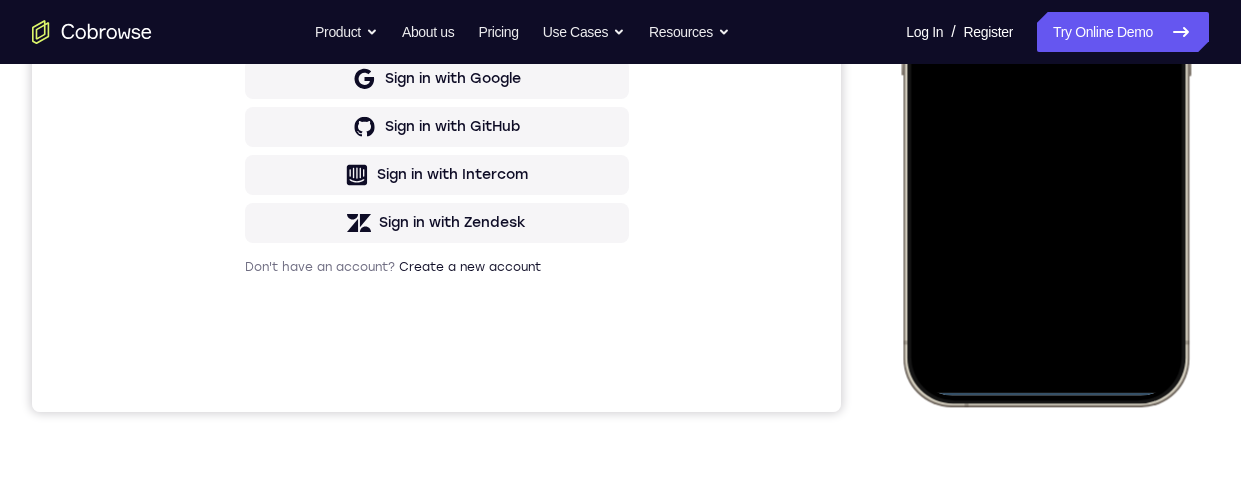 scroll, scrollTop: 432, scrollLeft: 0, axis: vertical 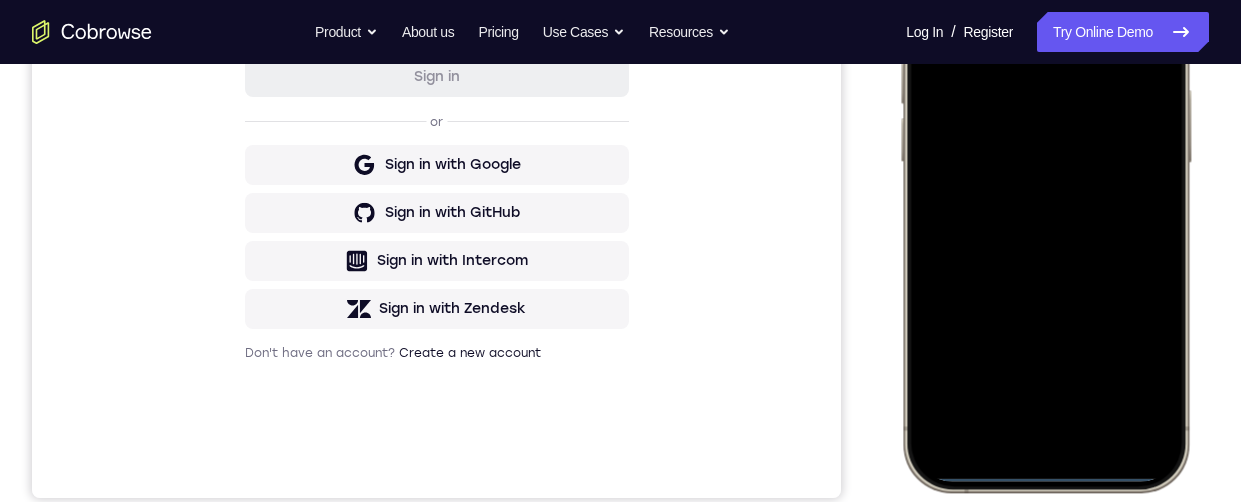 click at bounding box center (1045, 195) 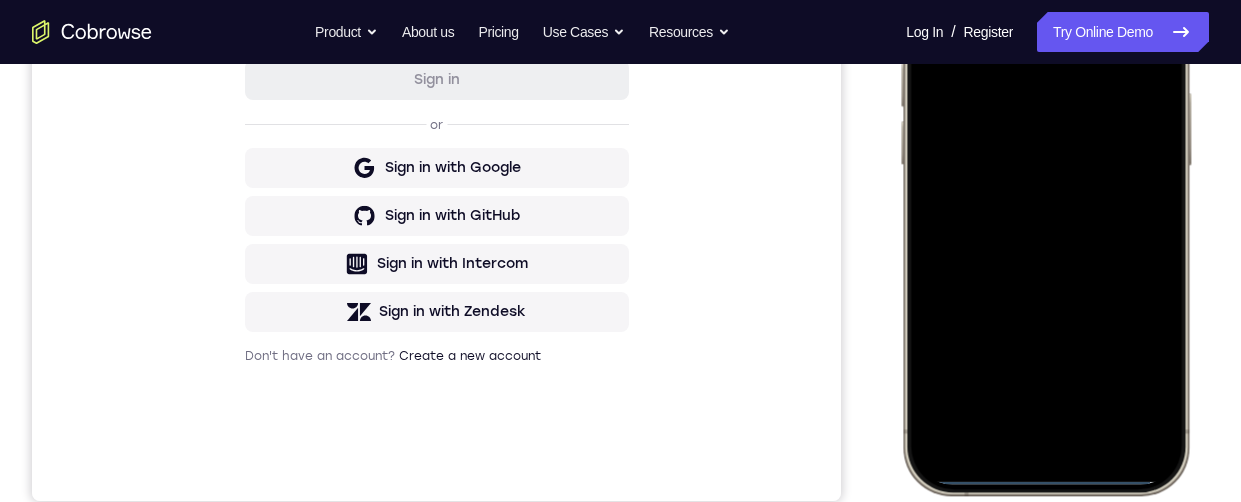 click at bounding box center (1045, 198) 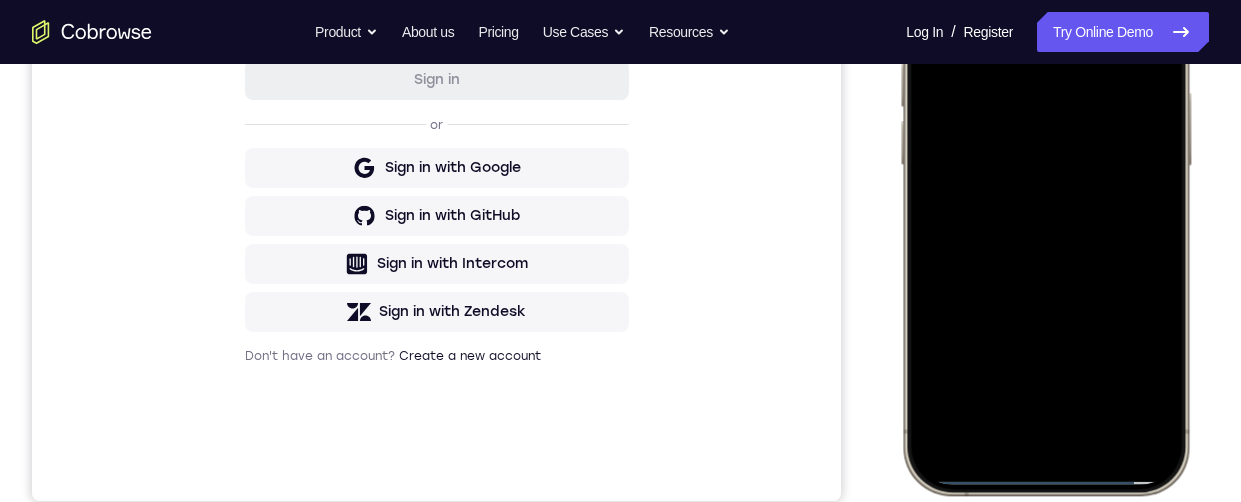 click at bounding box center (1045, 198) 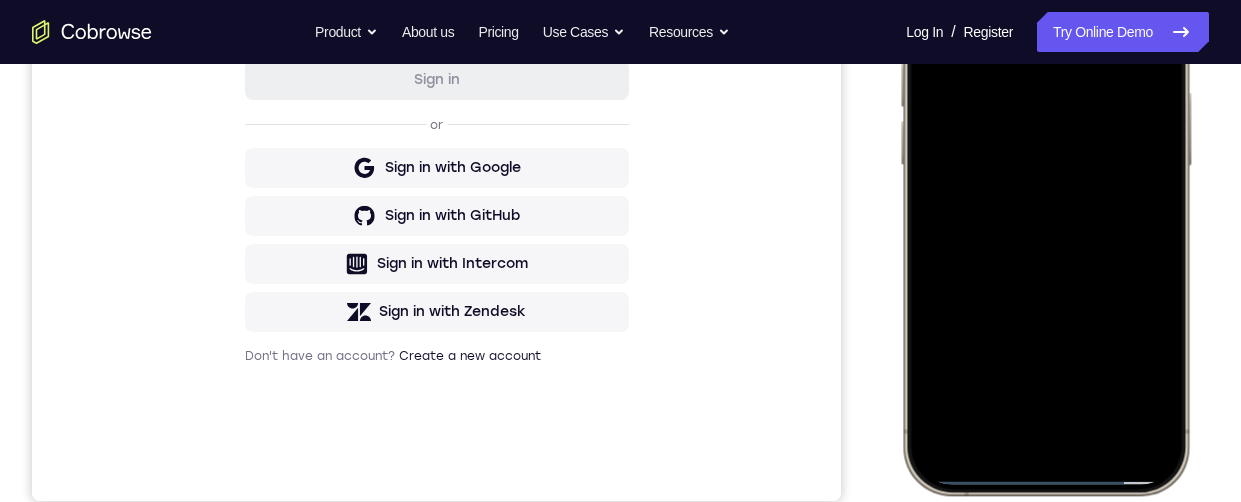 click at bounding box center (1045, 198) 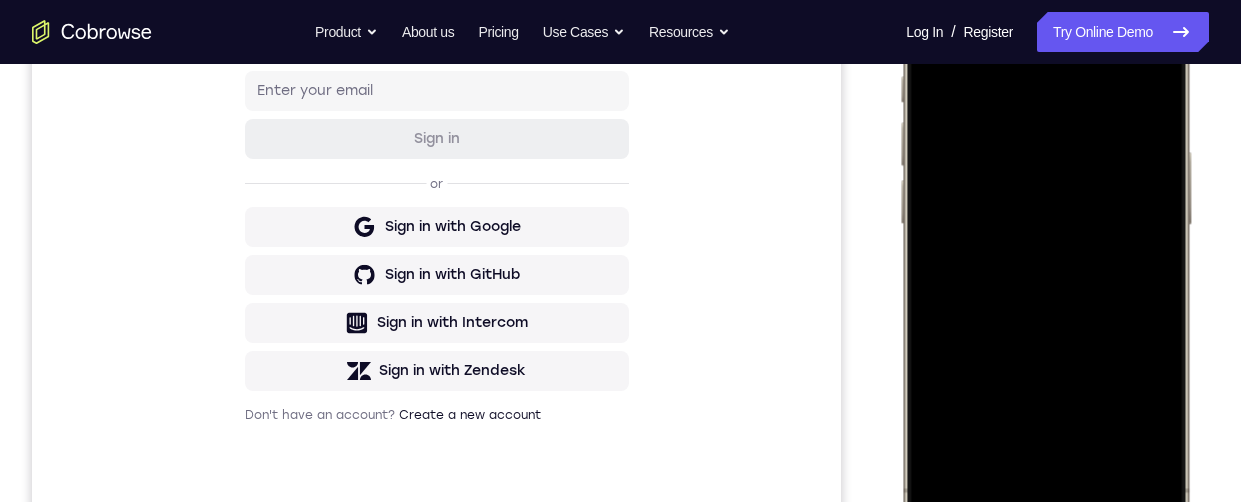 click at bounding box center (1045, 257) 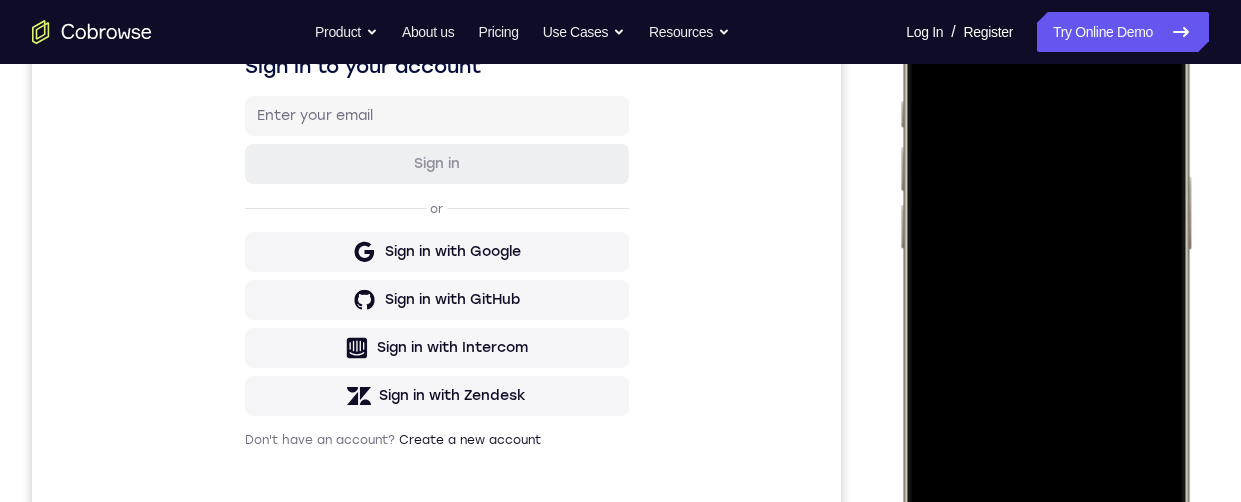 click at bounding box center (1045, 282) 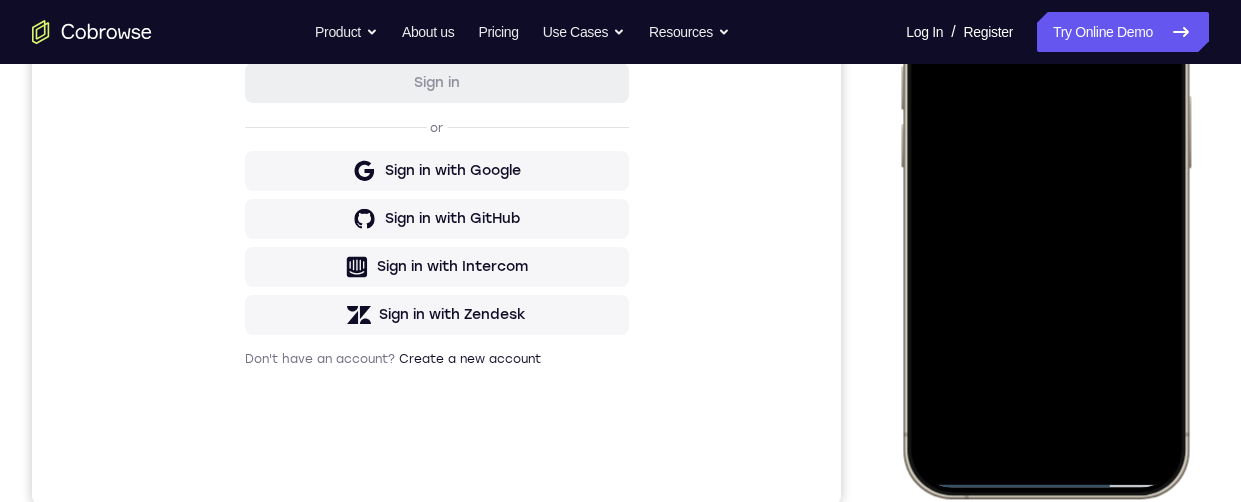 scroll, scrollTop: 424, scrollLeft: 0, axis: vertical 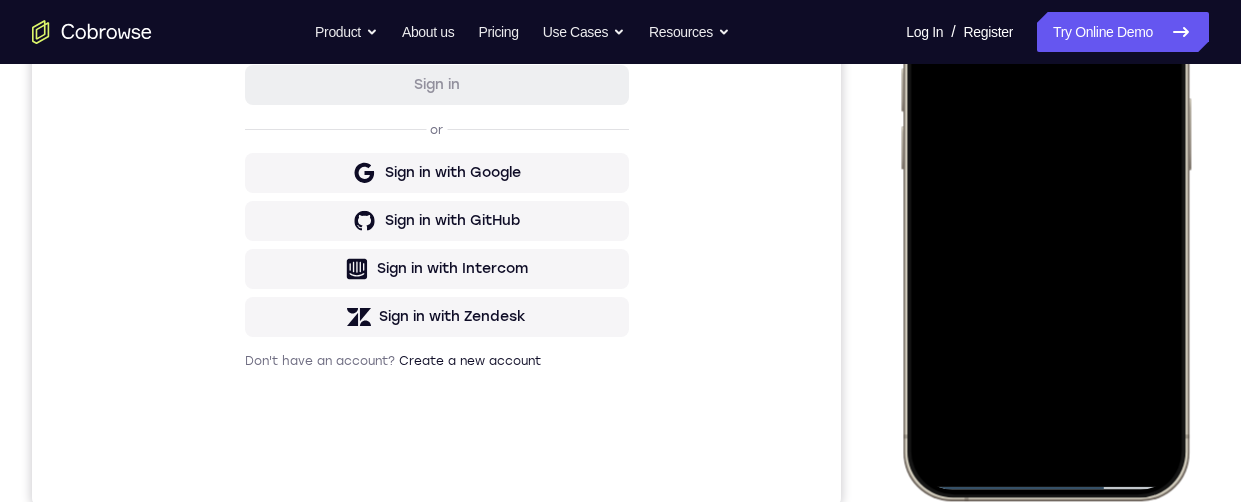 click at bounding box center [1045, 203] 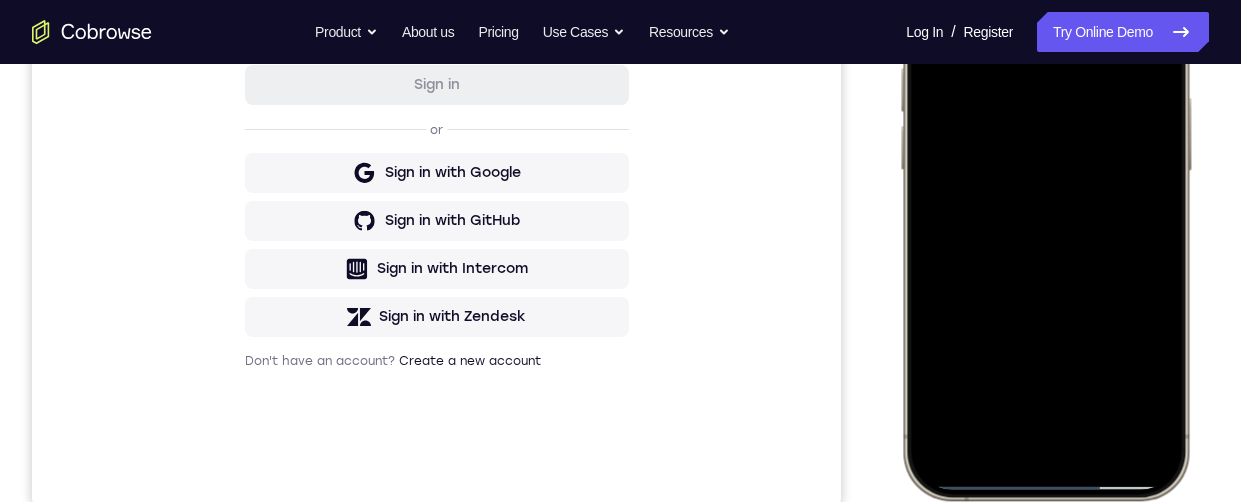 click at bounding box center (1045, 203) 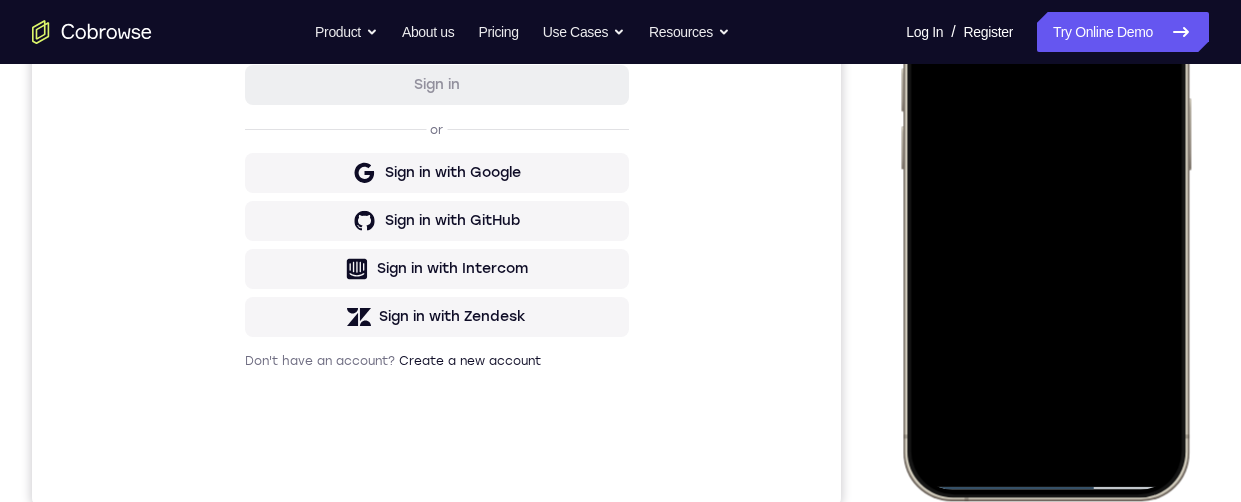 click at bounding box center [1045, 203] 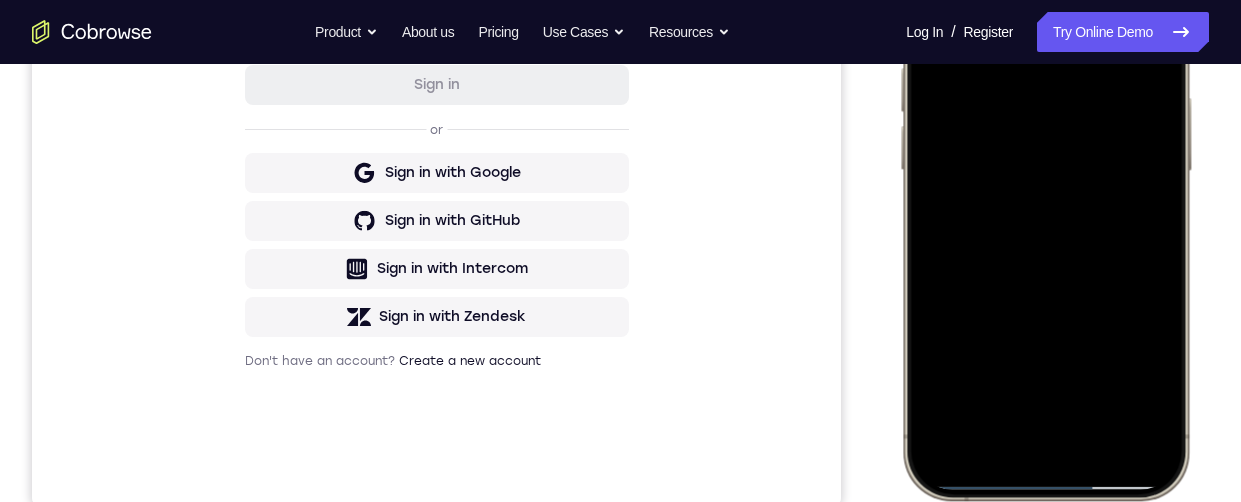 click at bounding box center [1045, 203] 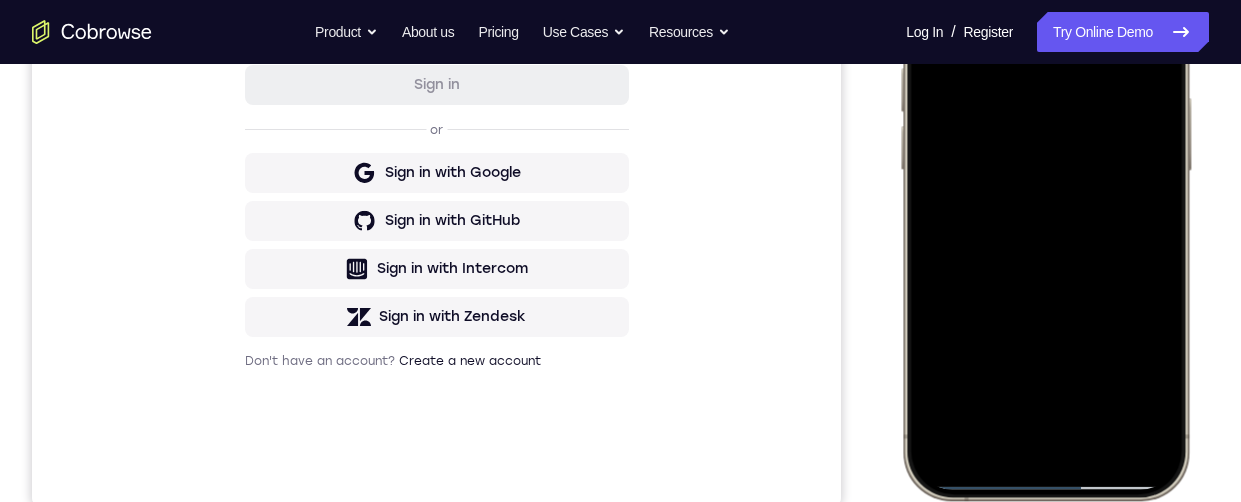 click at bounding box center (1045, 203) 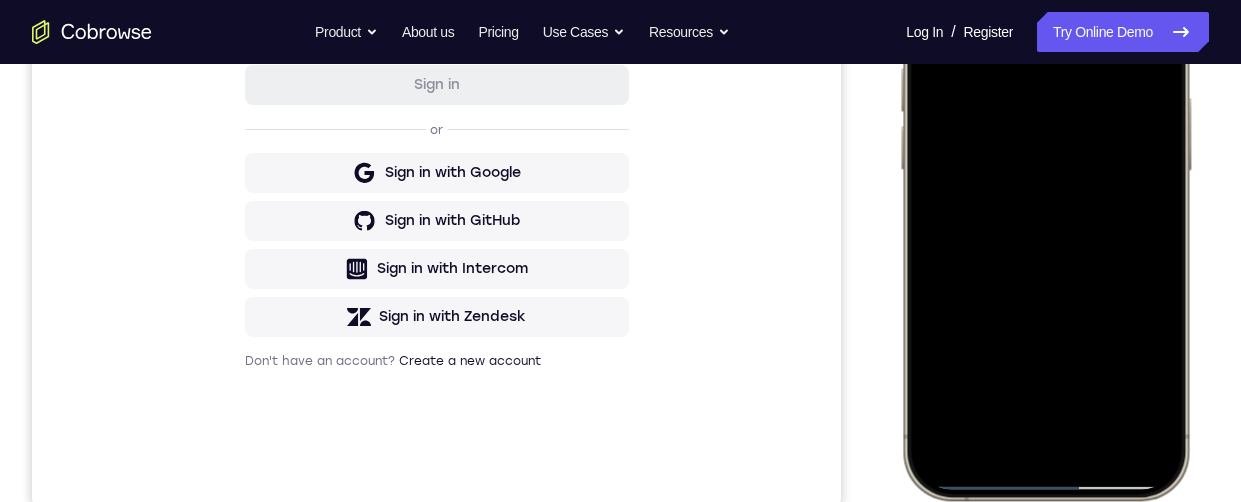click at bounding box center (1045, 203) 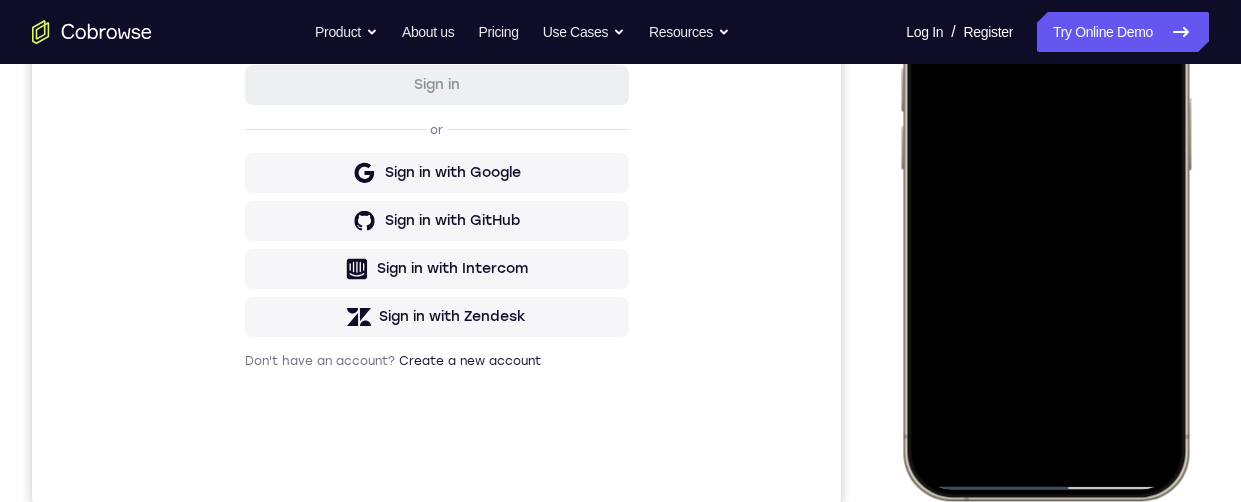 click at bounding box center (1045, 203) 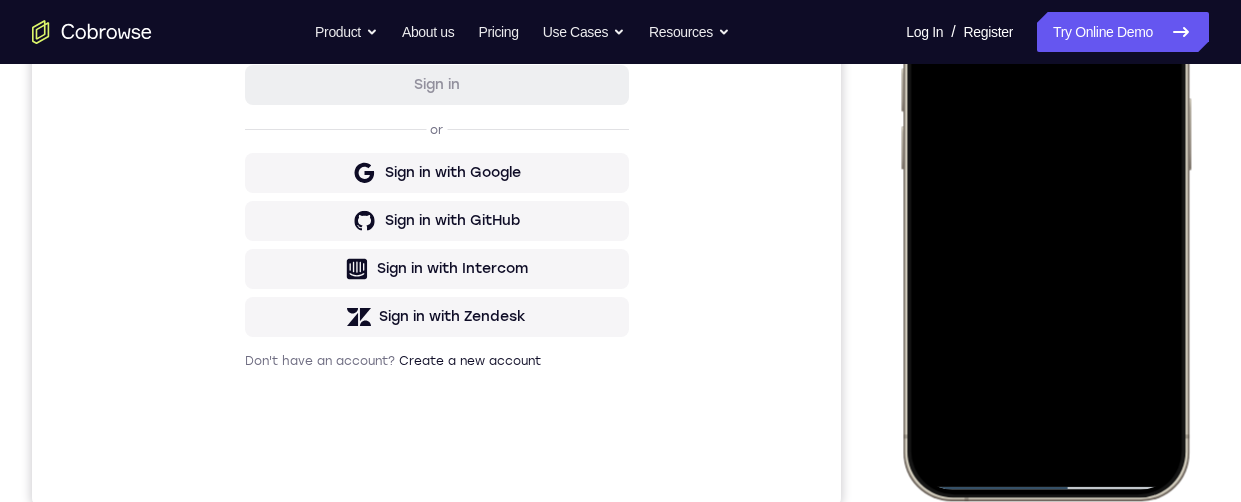 click at bounding box center [1045, 203] 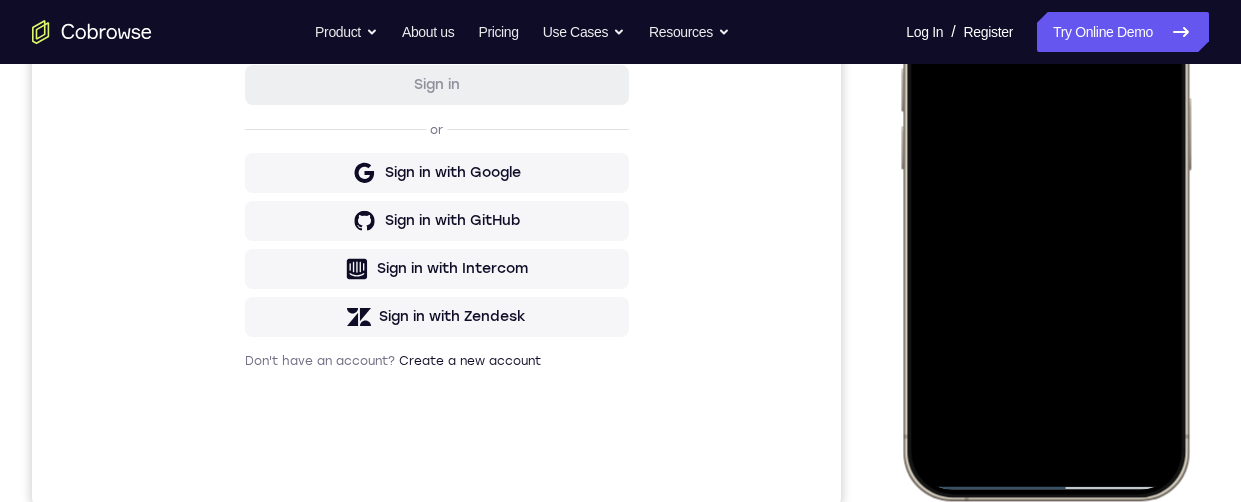 click at bounding box center (1045, 203) 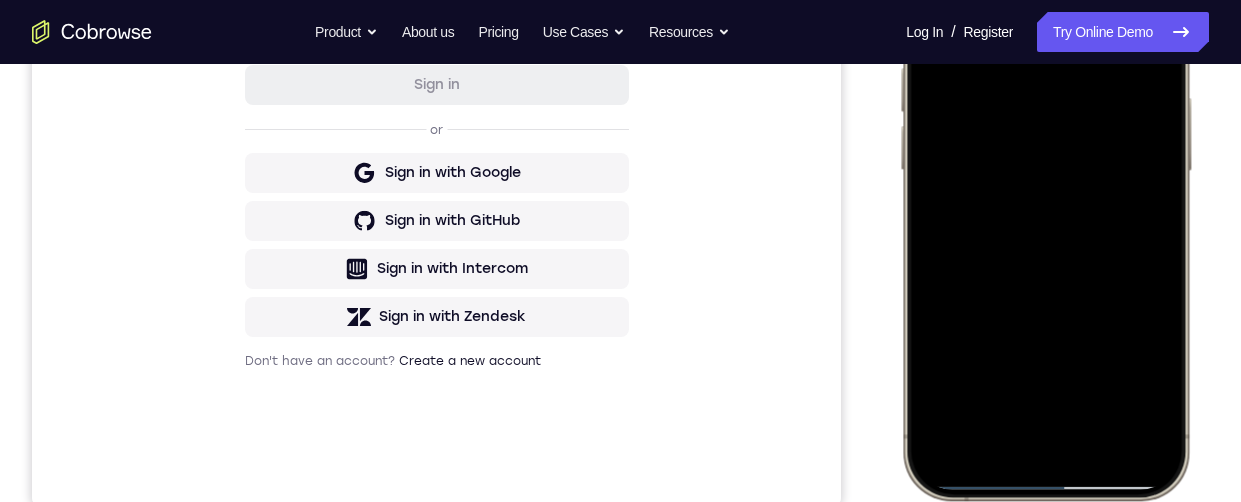 click at bounding box center (1045, 203) 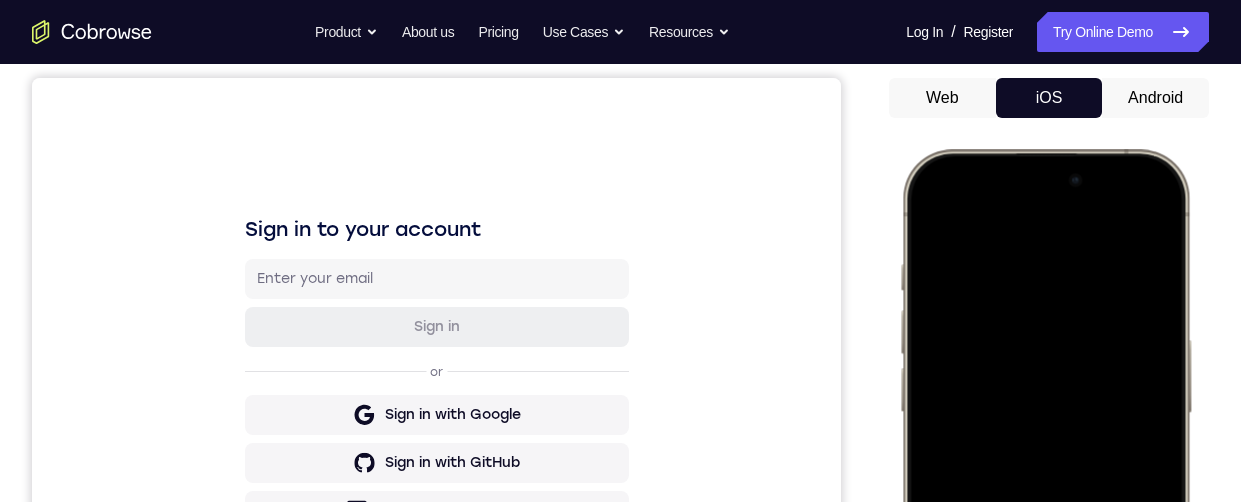 scroll, scrollTop: 161, scrollLeft: 0, axis: vertical 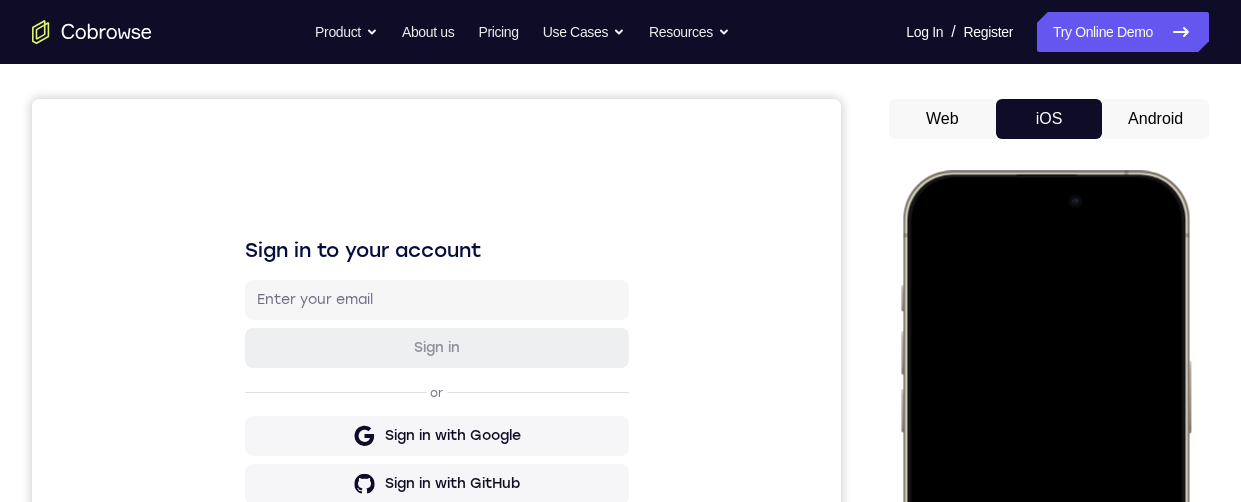 click at bounding box center [1045, 466] 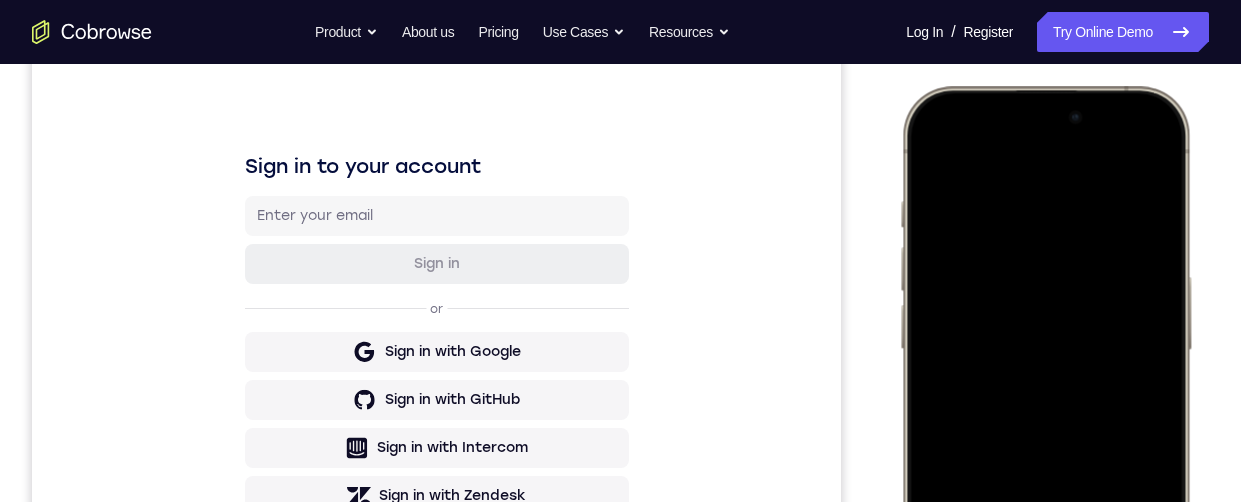 scroll, scrollTop: 317, scrollLeft: 0, axis: vertical 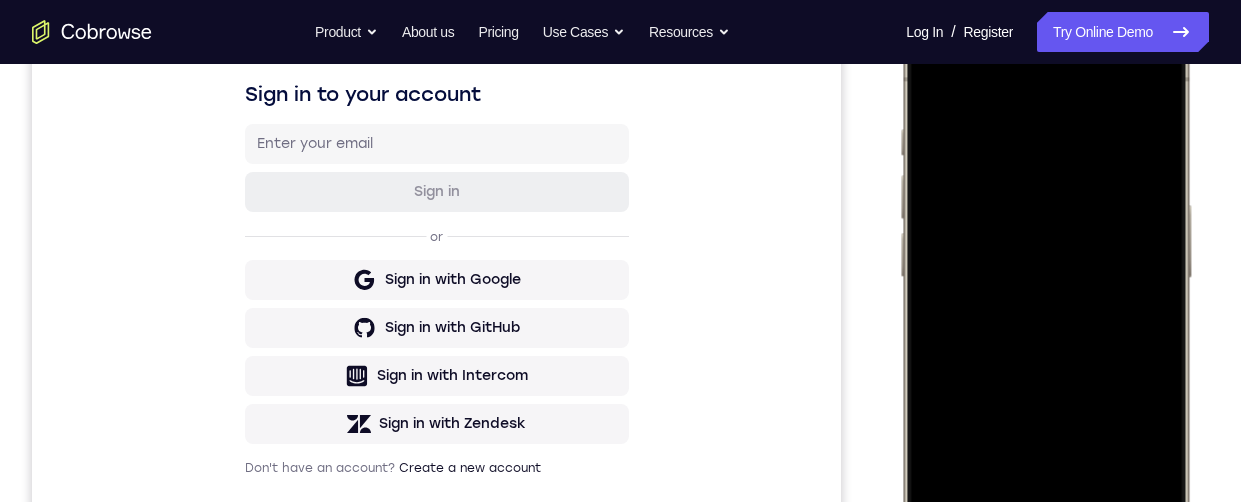 click at bounding box center [1045, 310] 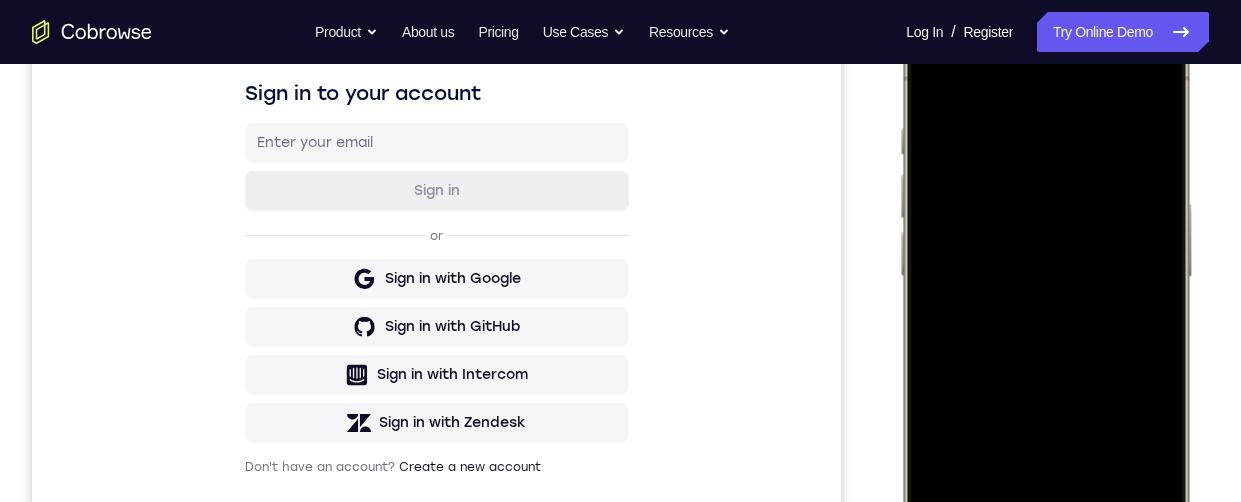 click at bounding box center (1045, 309) 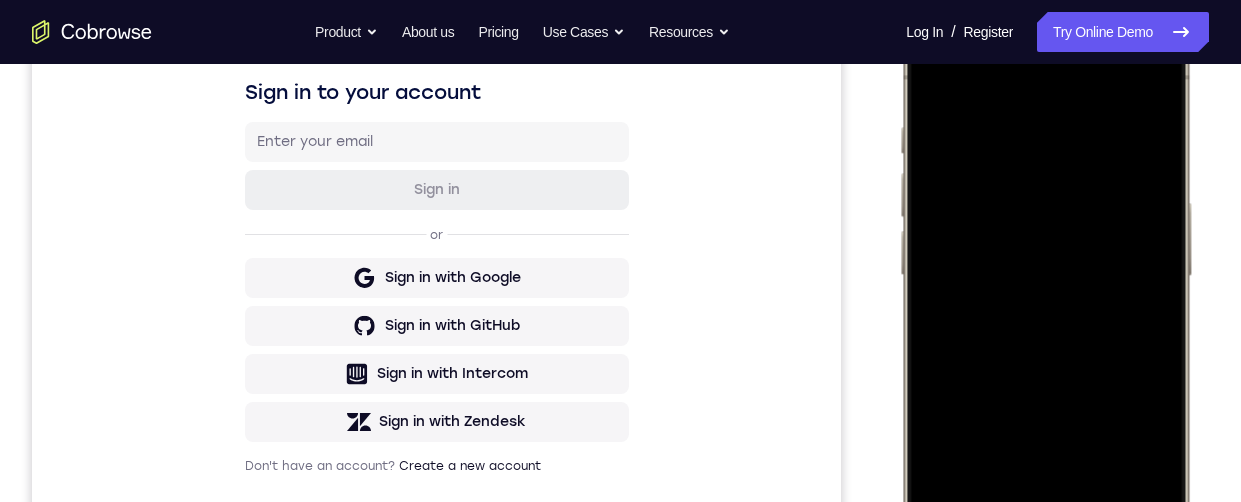 click at bounding box center [1045, 308] 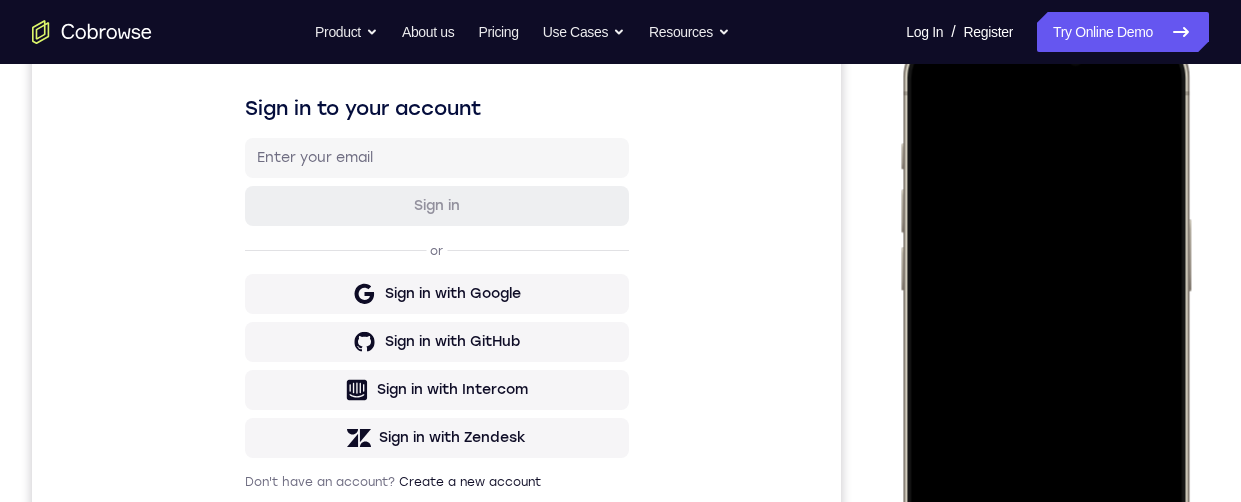 scroll, scrollTop: 312, scrollLeft: 0, axis: vertical 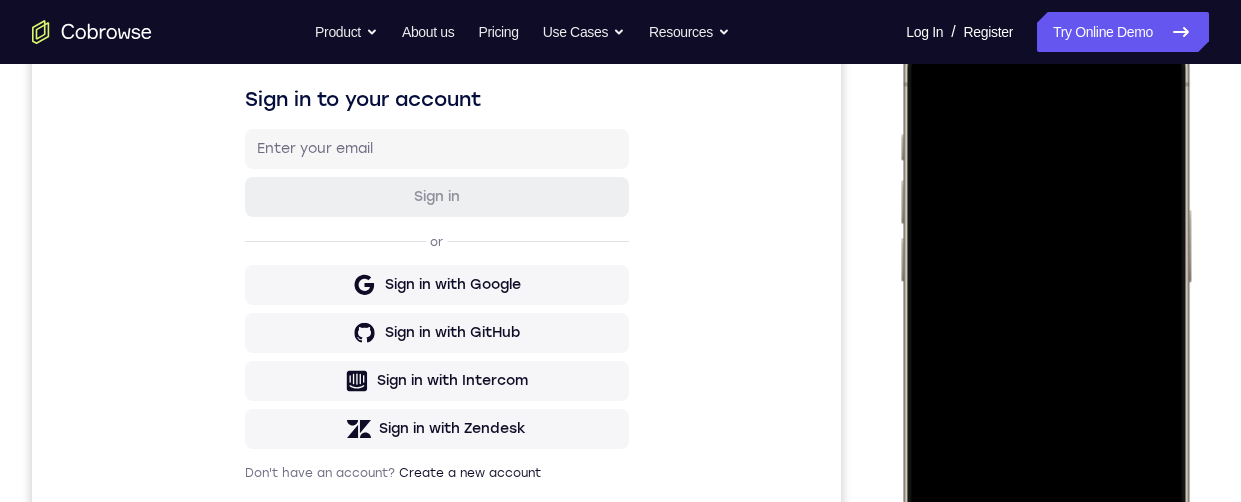 click at bounding box center [1045, 315] 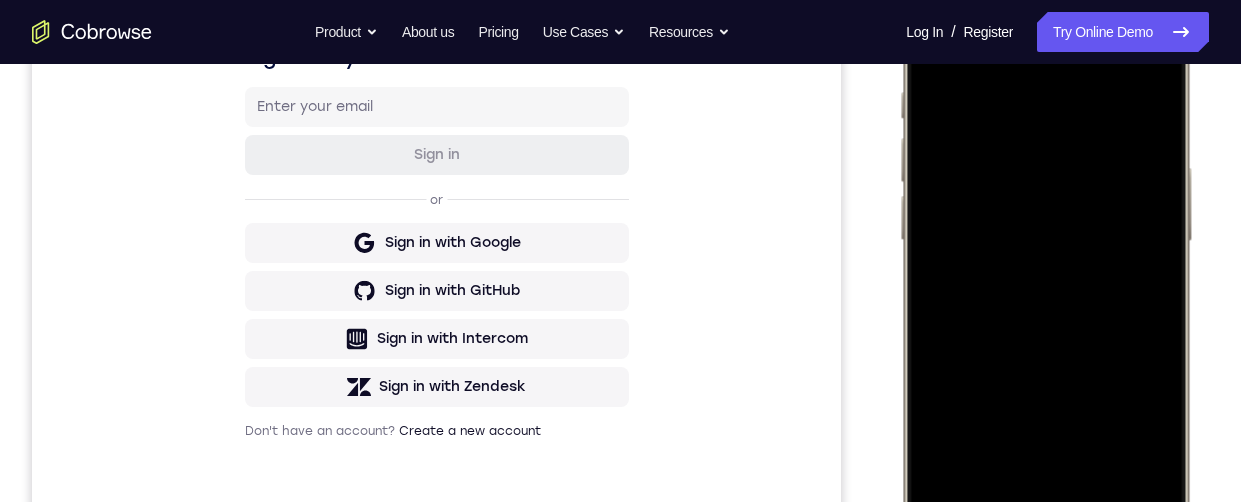 scroll, scrollTop: 310, scrollLeft: 0, axis: vertical 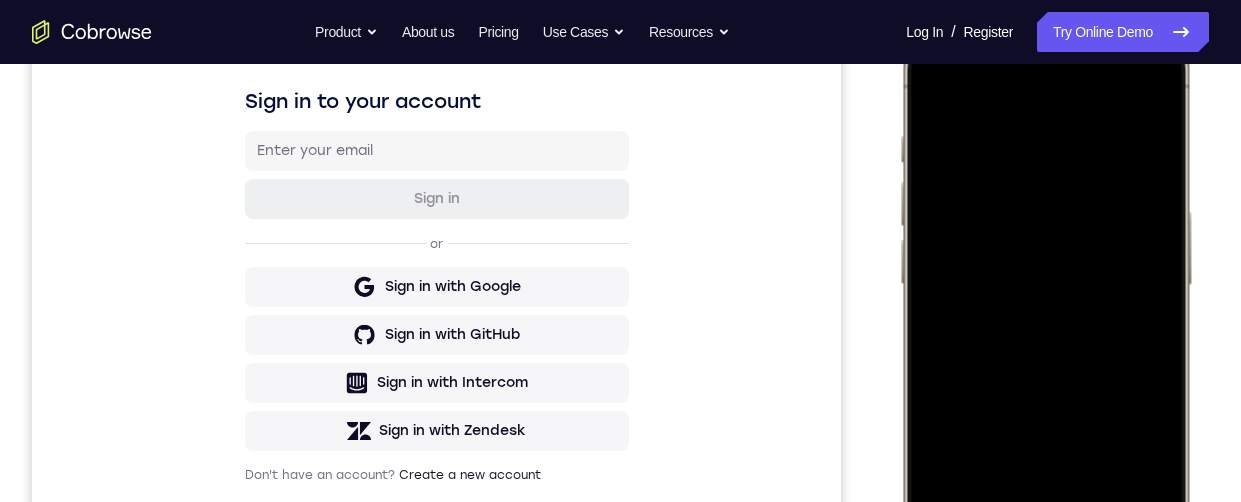 click at bounding box center [1045, 317] 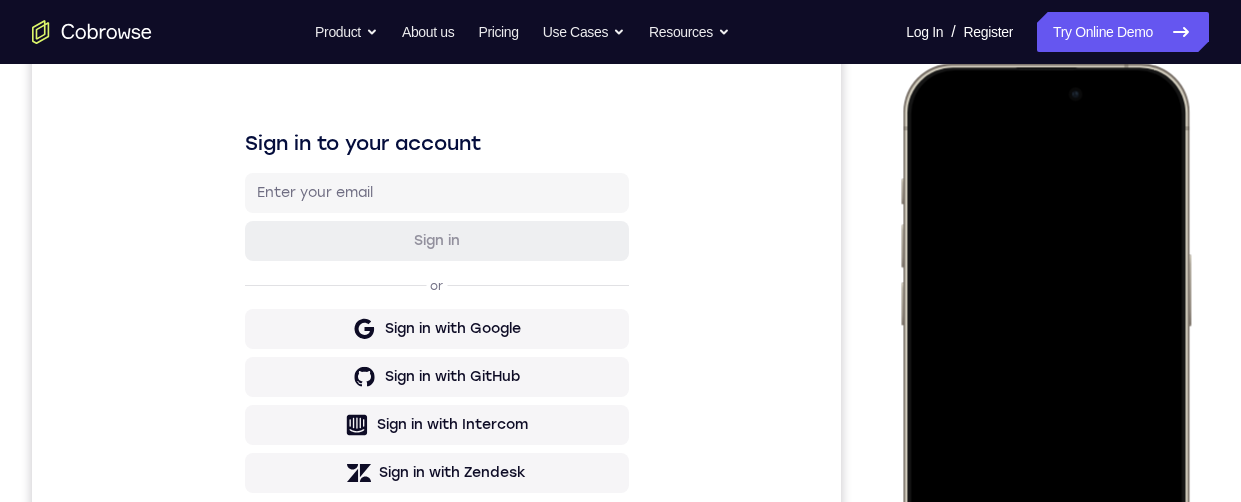 click at bounding box center (1045, 359) 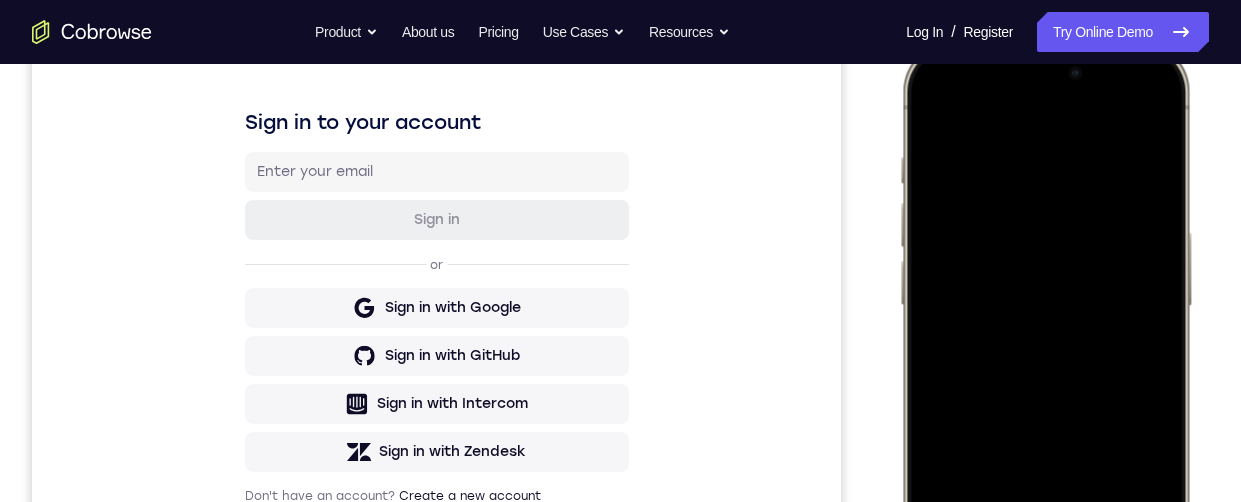 scroll, scrollTop: 357, scrollLeft: 0, axis: vertical 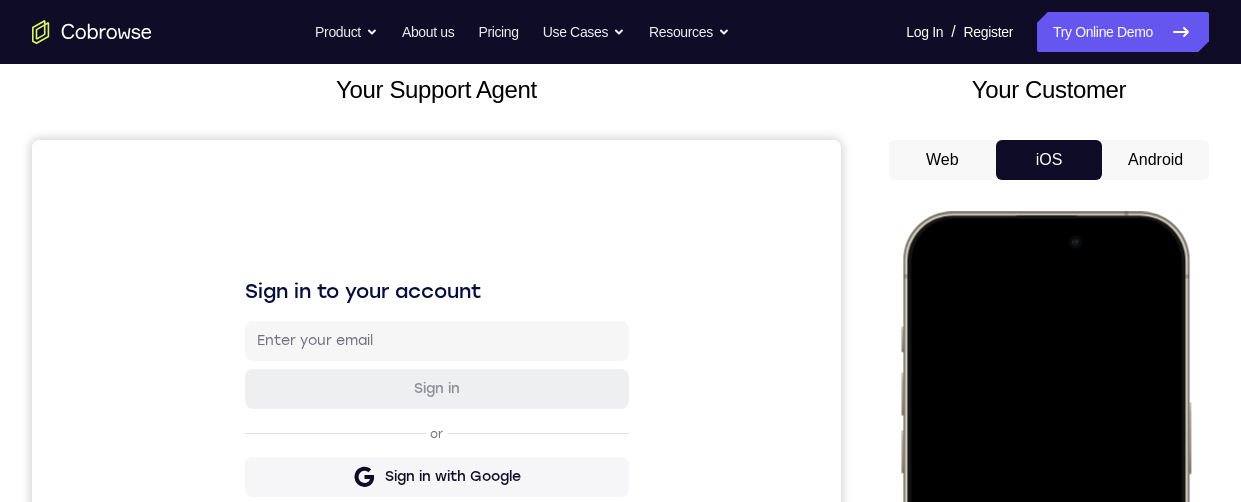click on "Android" at bounding box center [1155, 160] 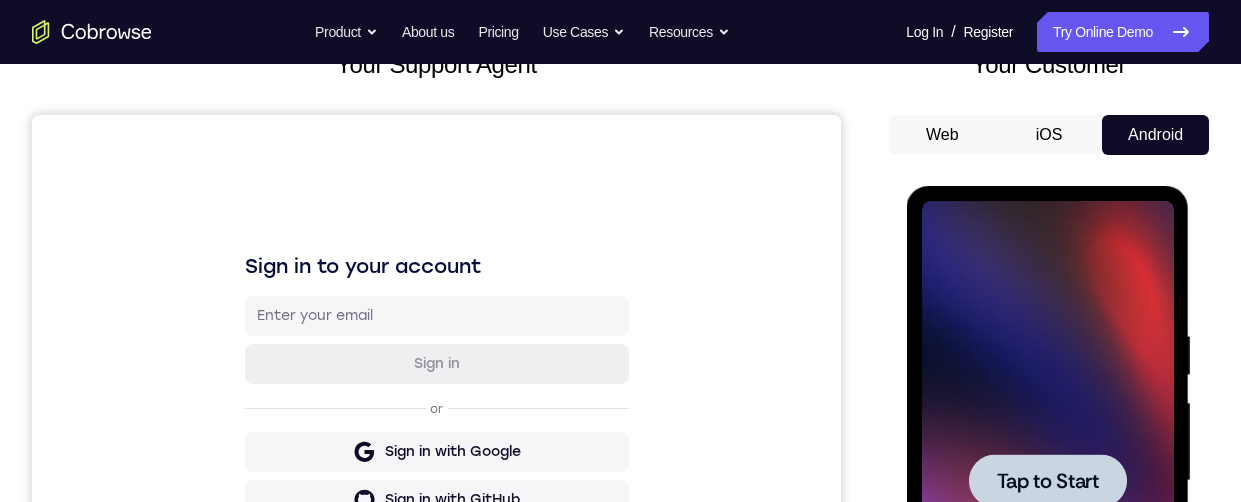 scroll, scrollTop: 297, scrollLeft: 0, axis: vertical 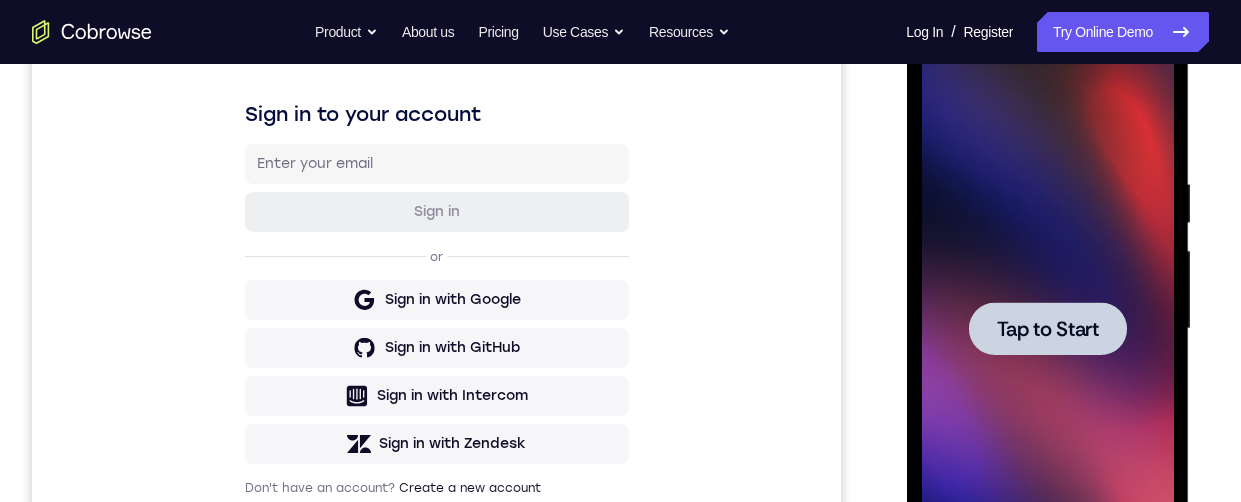 click on "Tap to Start" at bounding box center (1047, 329) 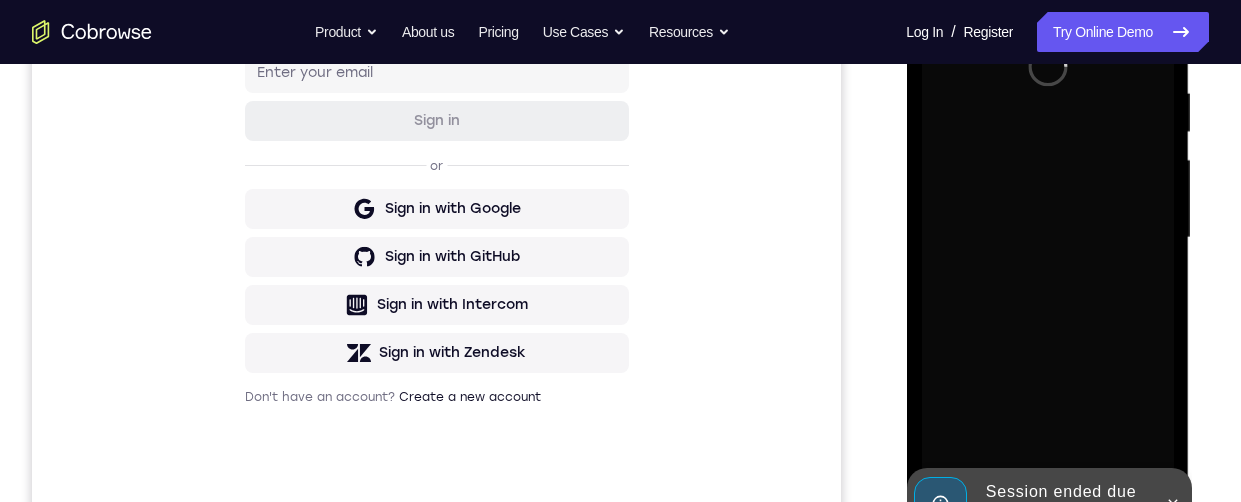 scroll, scrollTop: 506, scrollLeft: 0, axis: vertical 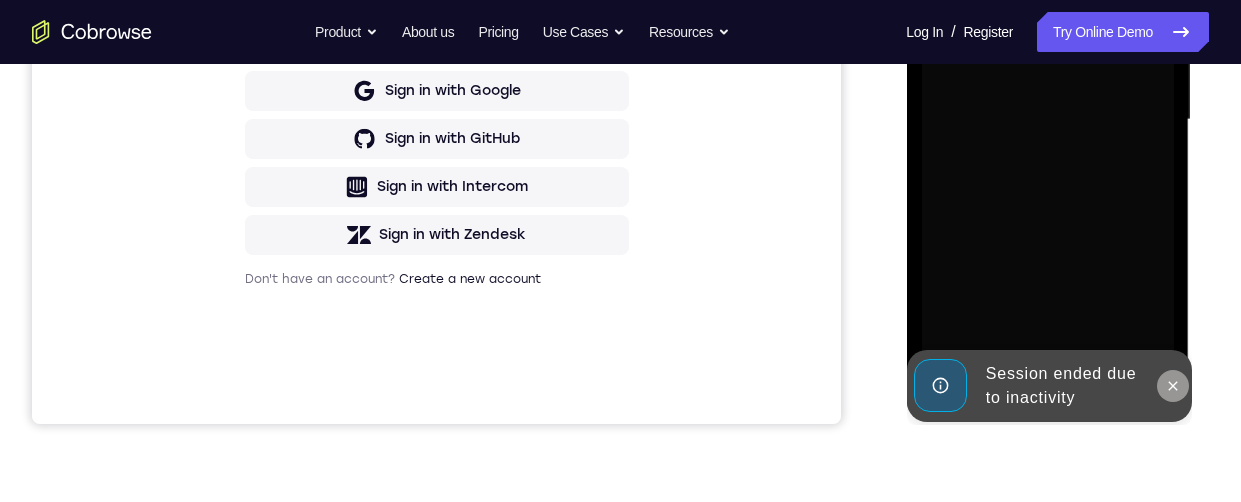 click 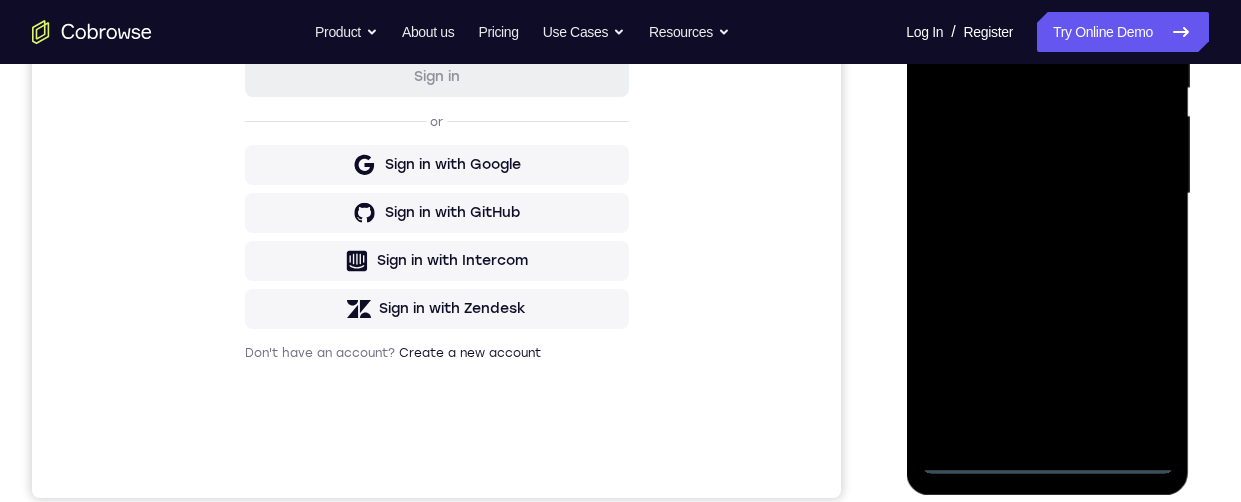 scroll, scrollTop: 458, scrollLeft: 0, axis: vertical 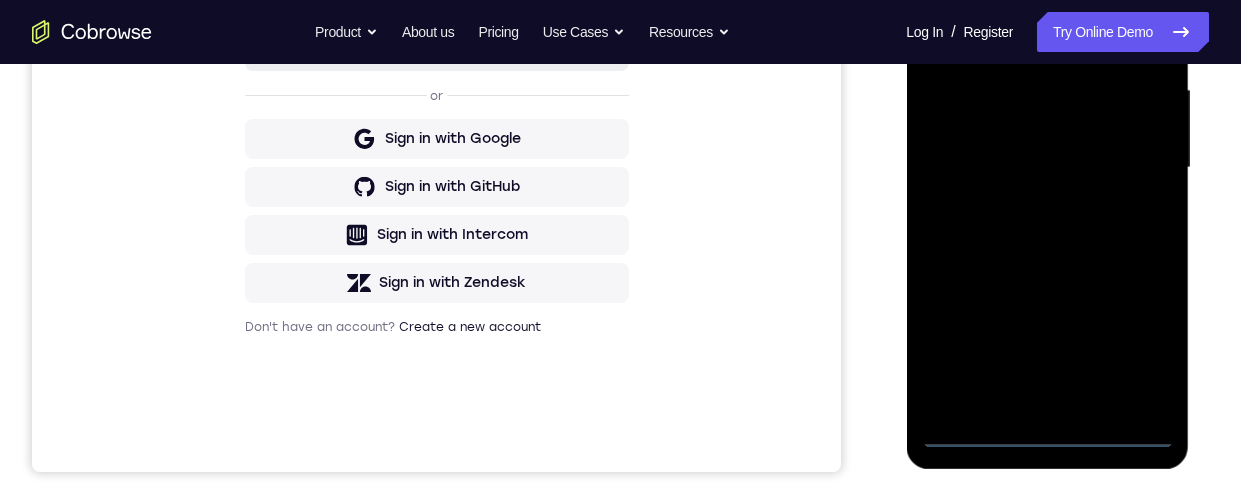 click at bounding box center (1047, 168) 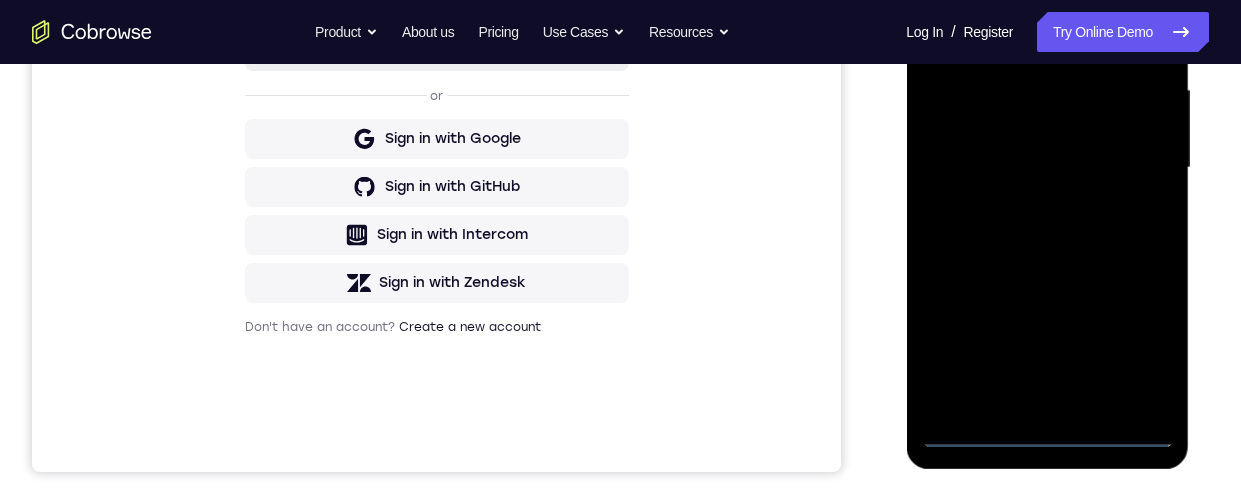 click at bounding box center (1047, 168) 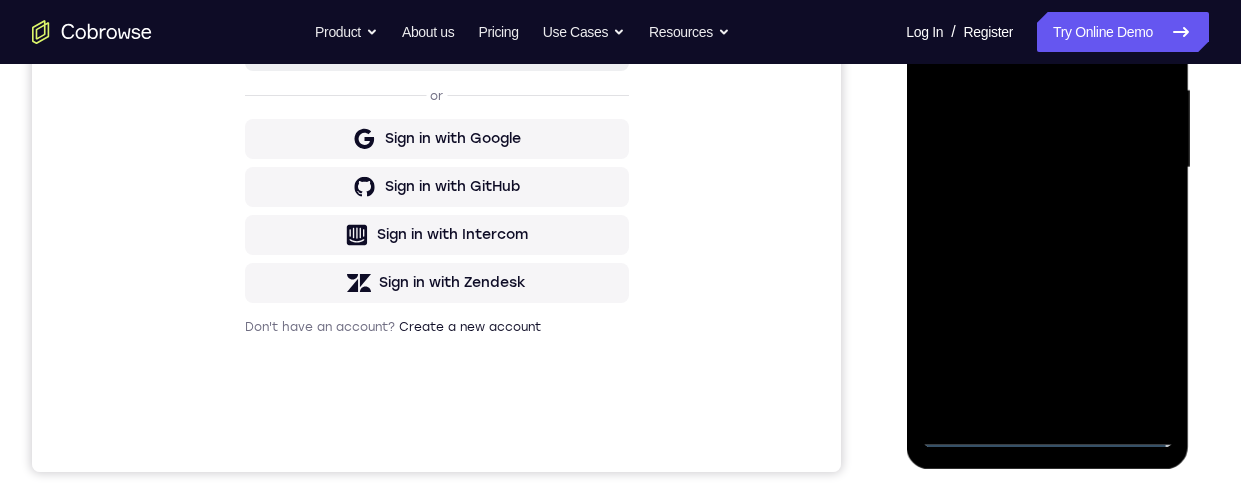 click at bounding box center (1047, 168) 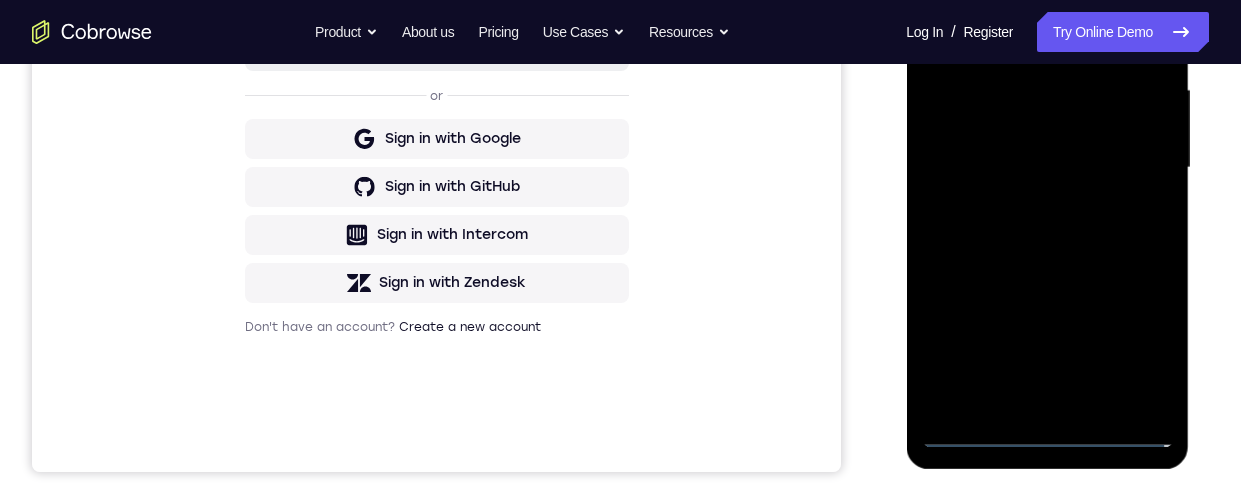 click at bounding box center (1047, 168) 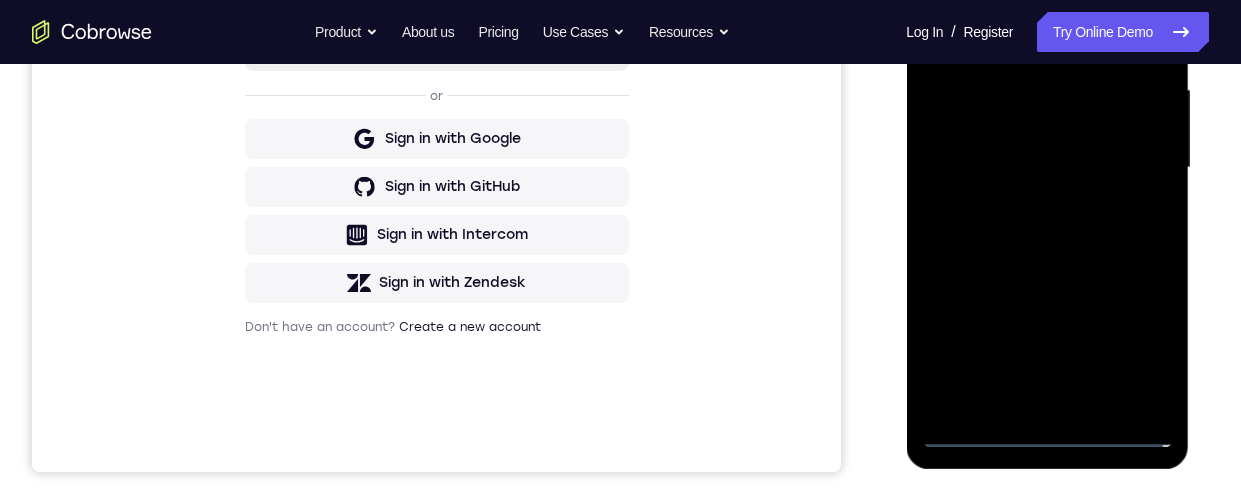 click at bounding box center (1047, 168) 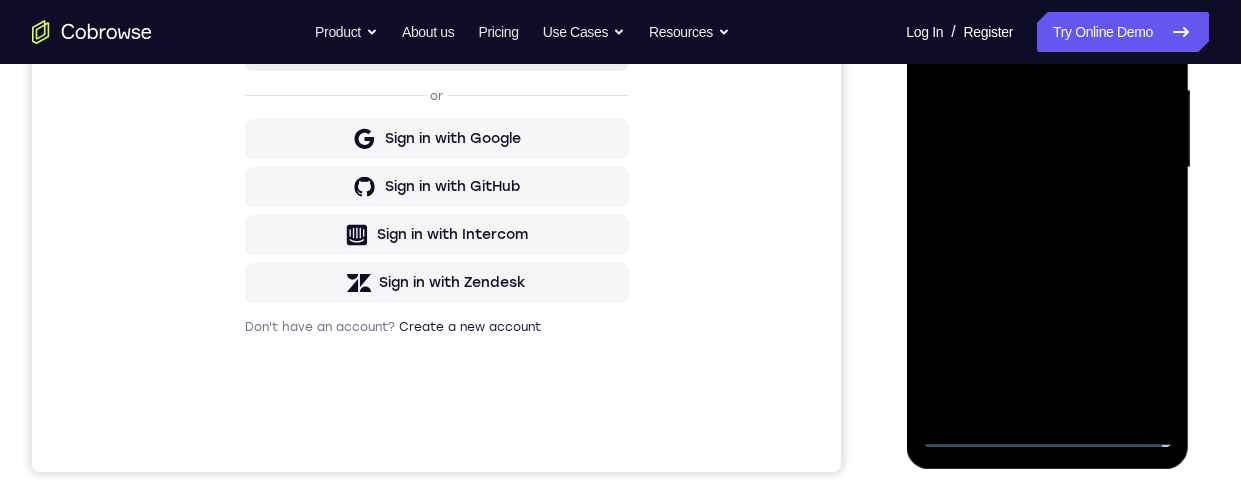 click at bounding box center (1047, 168) 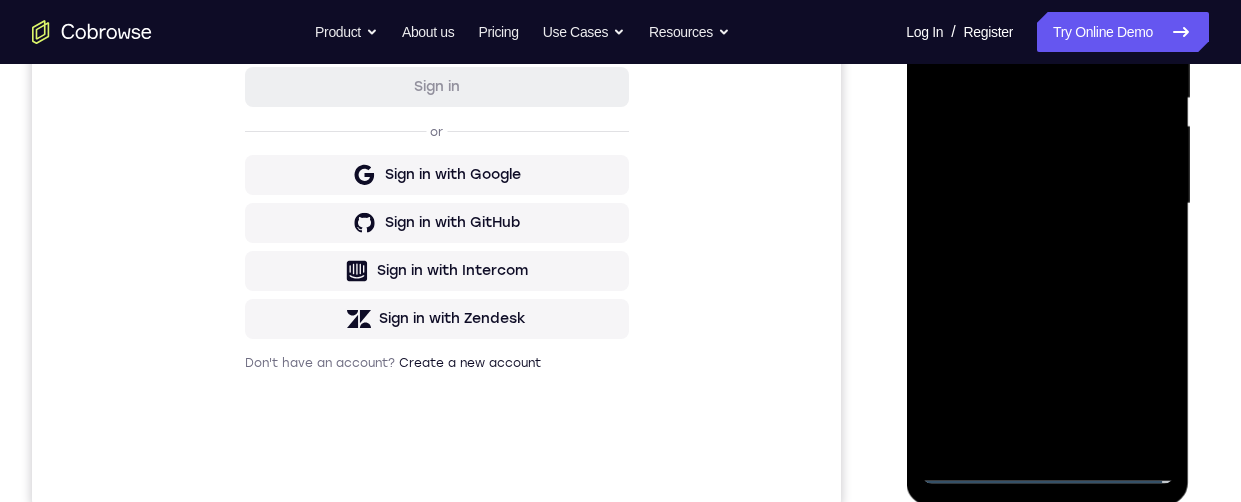 scroll, scrollTop: 298, scrollLeft: 0, axis: vertical 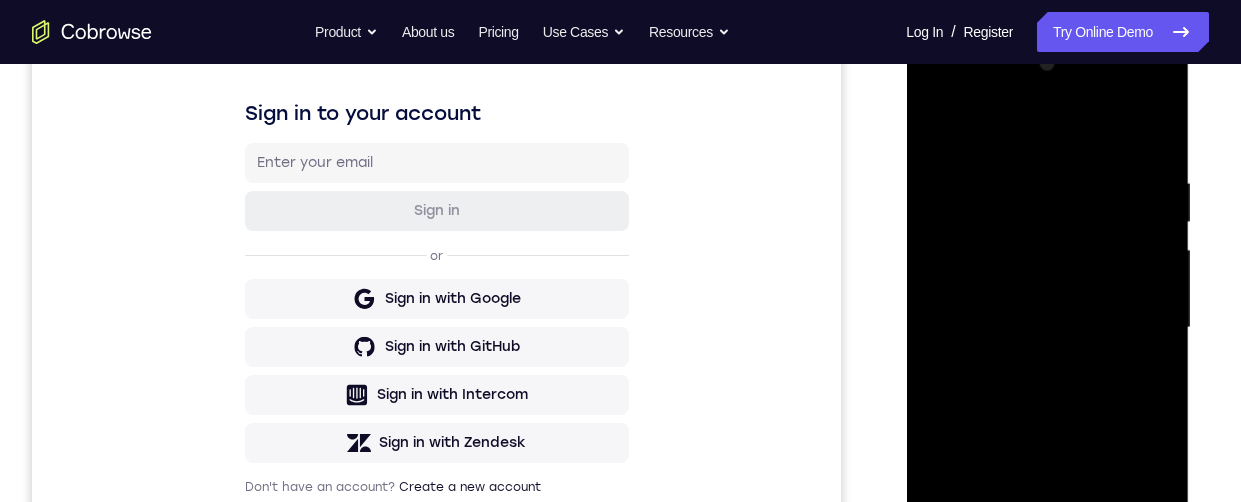 click at bounding box center (1047, 328) 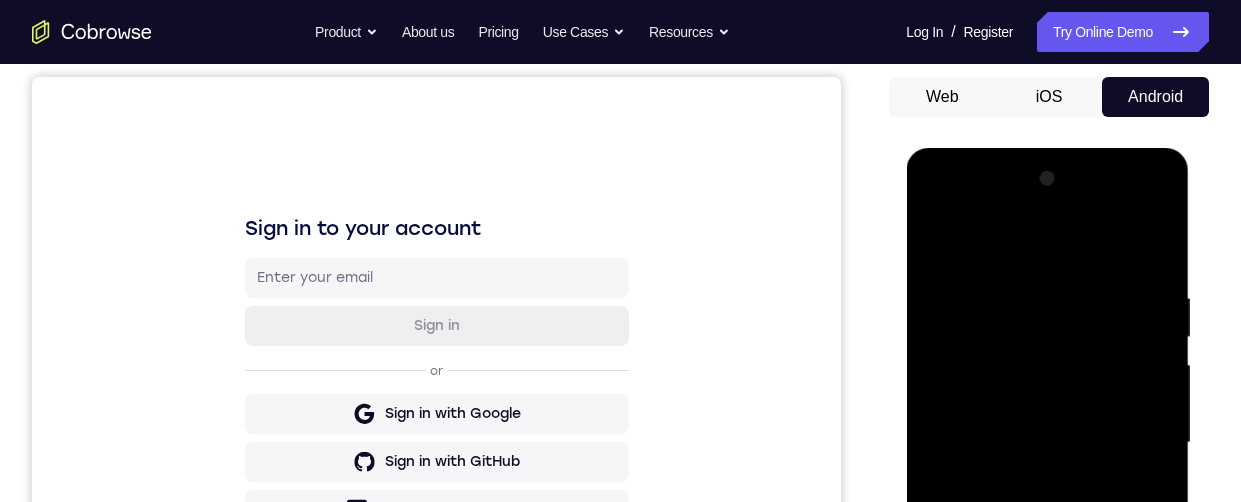 click at bounding box center [1047, 443] 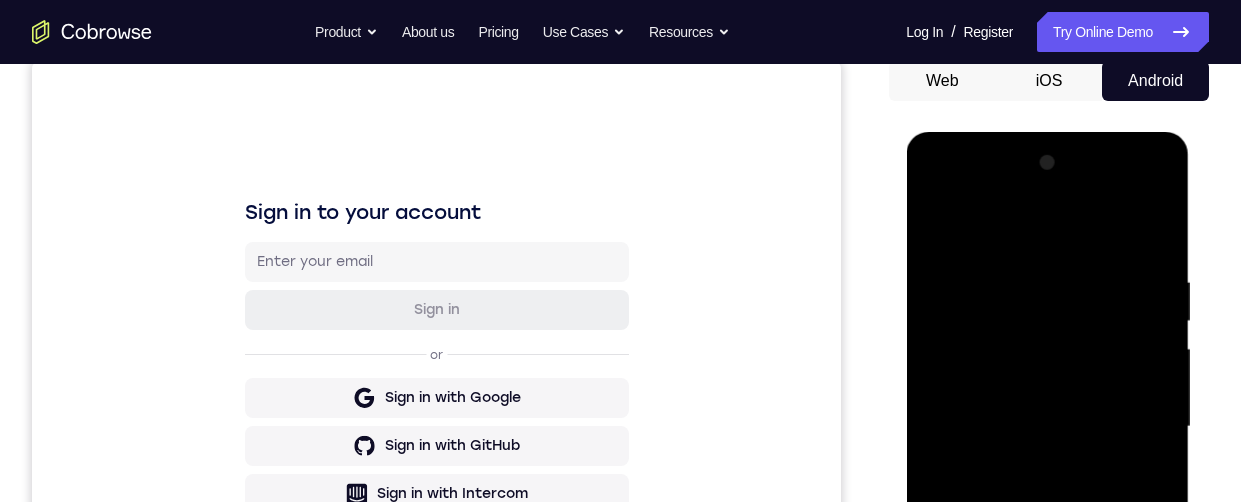 click at bounding box center (1047, 427) 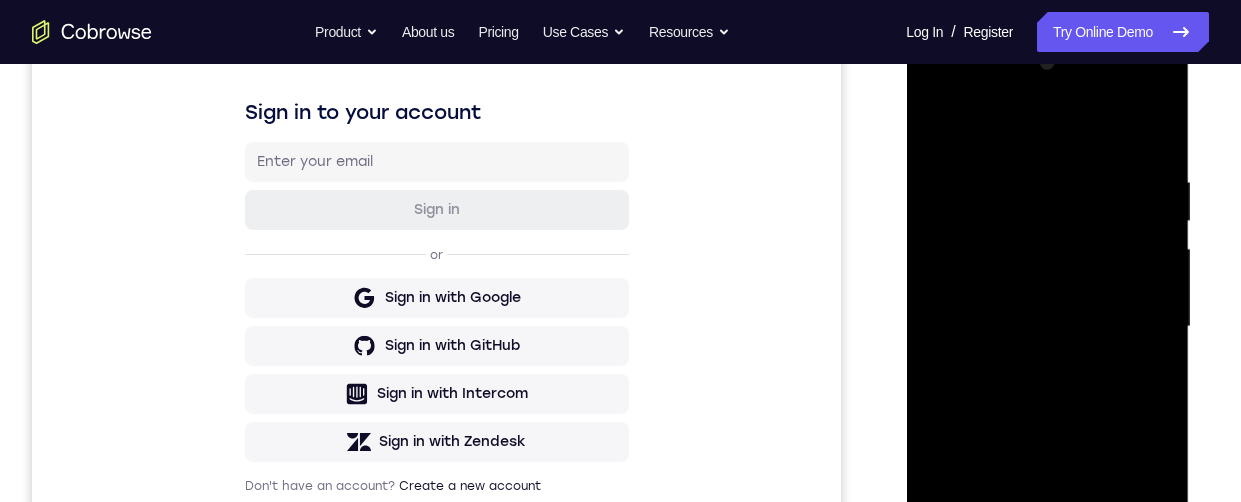 scroll, scrollTop: 326, scrollLeft: 0, axis: vertical 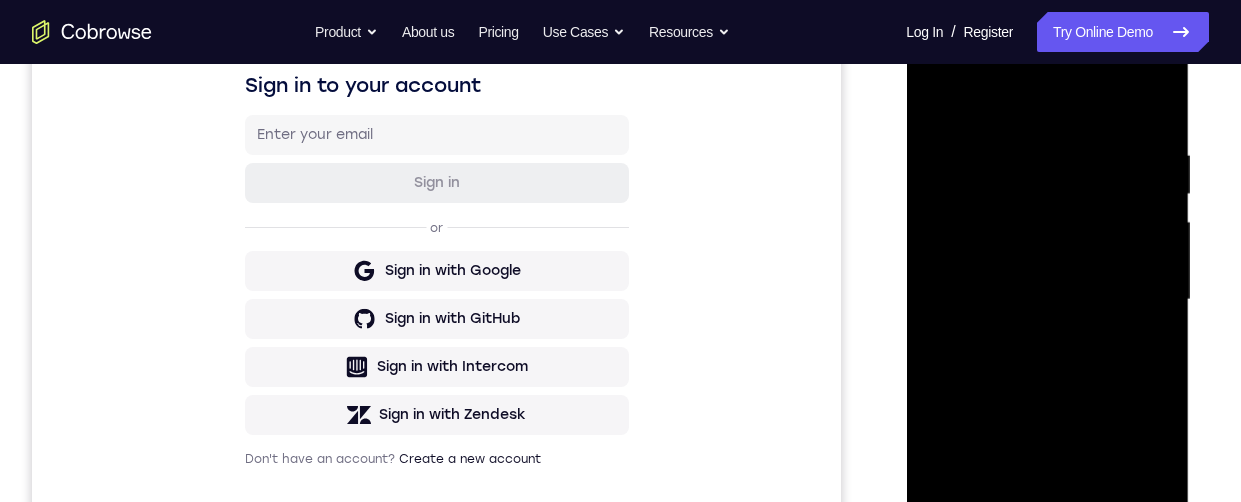 click at bounding box center [1047, 300] 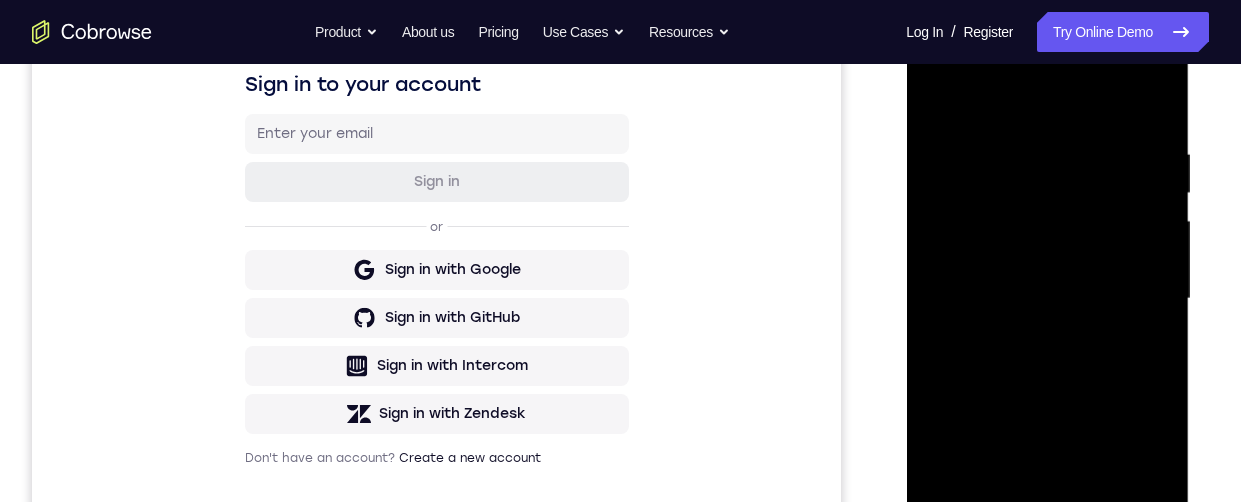 click at bounding box center (1047, 299) 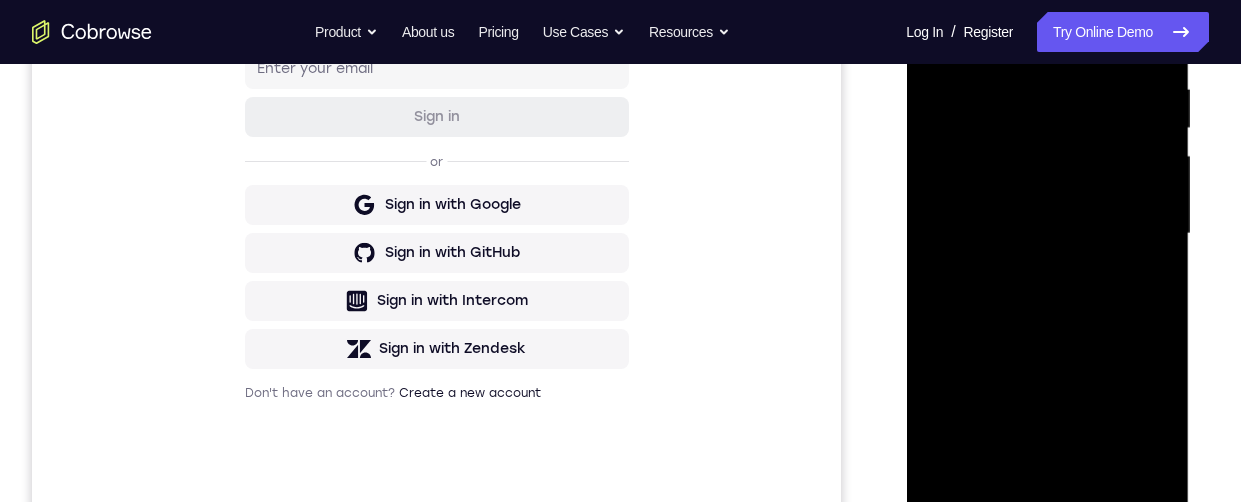 click at bounding box center (1047, 234) 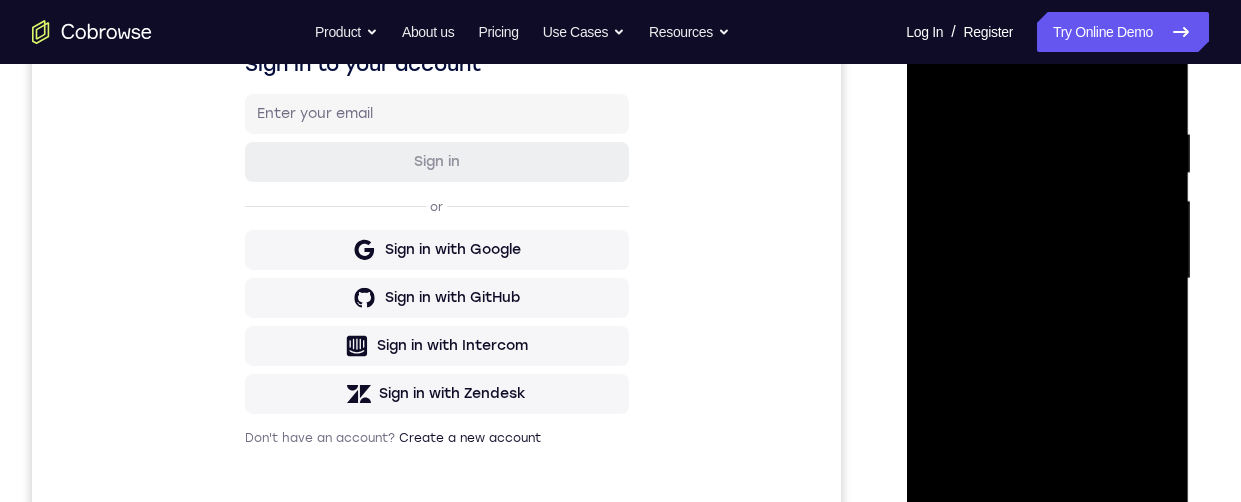 scroll, scrollTop: 223, scrollLeft: 0, axis: vertical 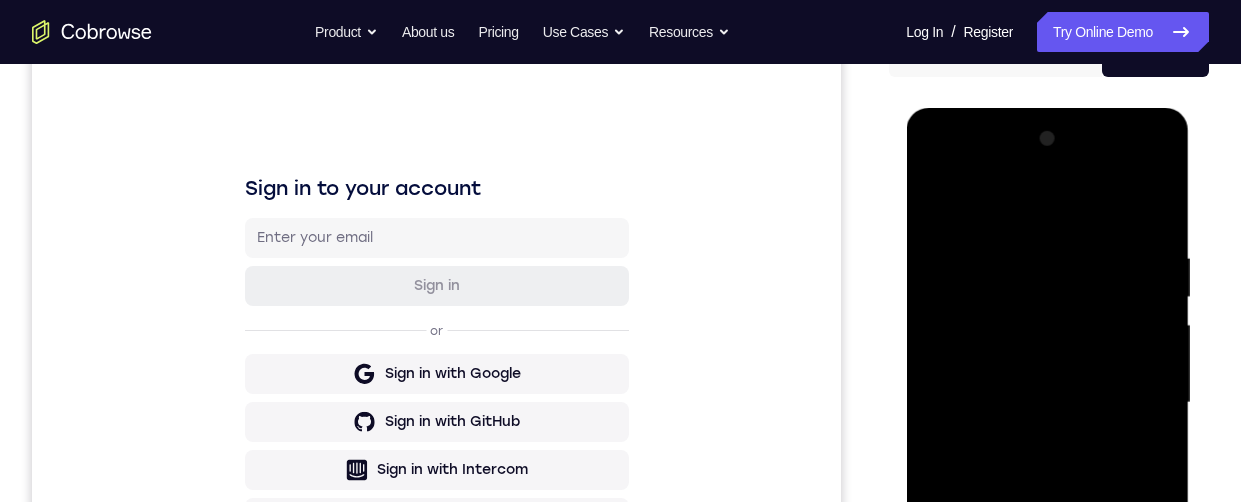click at bounding box center [1047, 403] 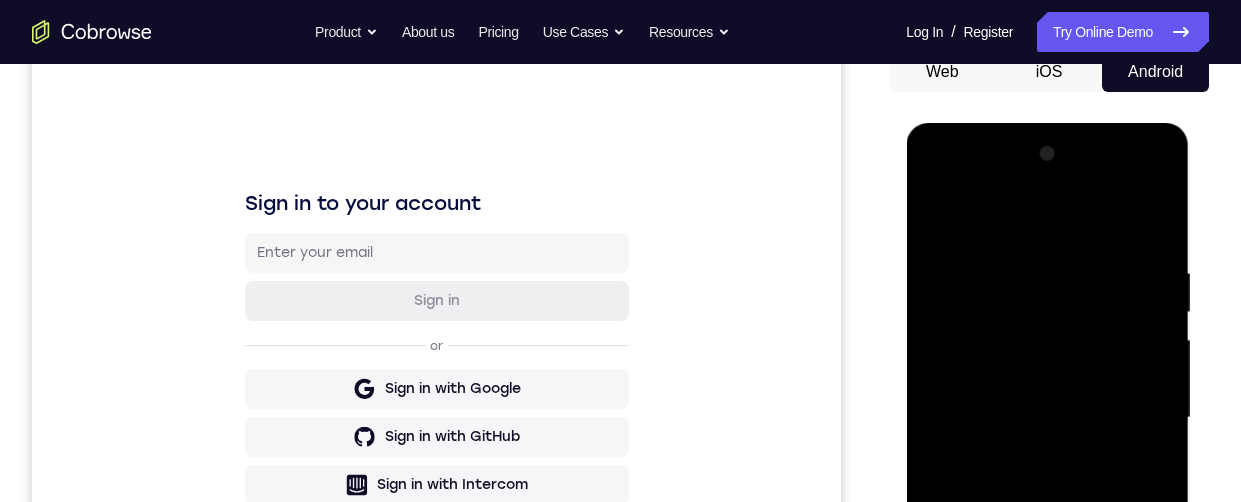 scroll, scrollTop: 428, scrollLeft: 0, axis: vertical 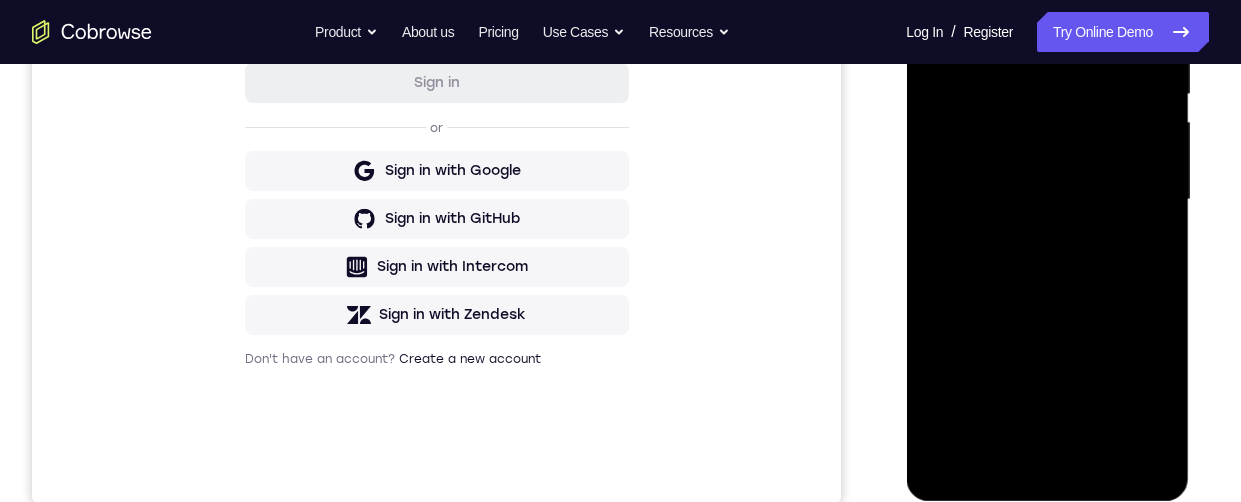 click at bounding box center (1047, 200) 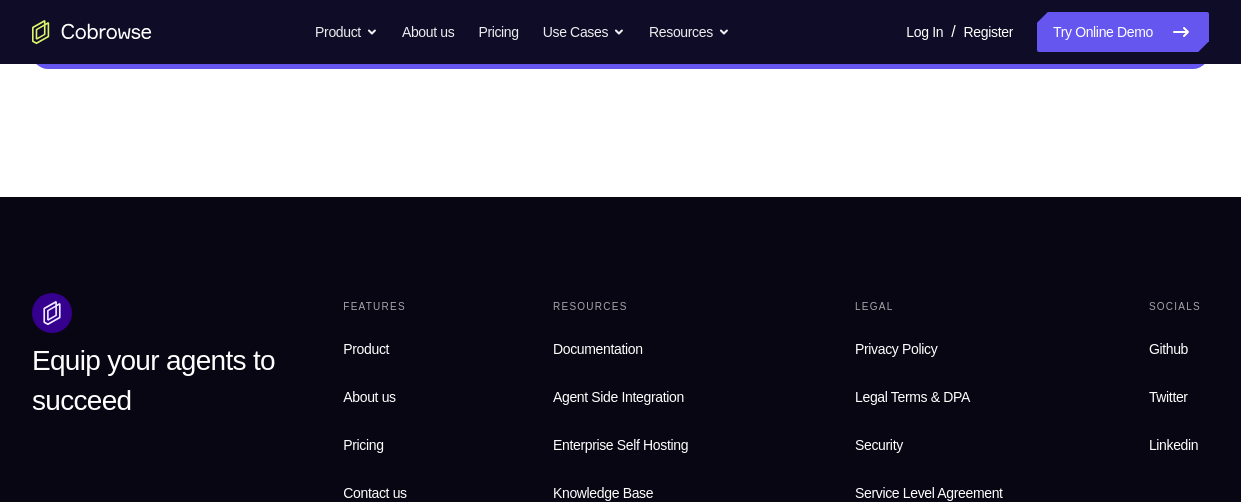 scroll, scrollTop: 1360, scrollLeft: 0, axis: vertical 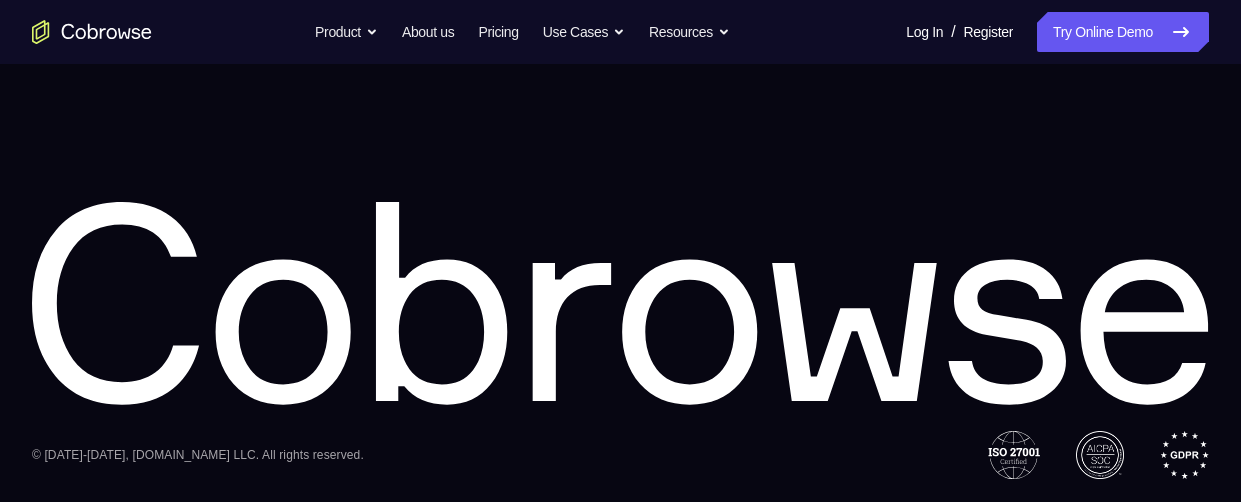 click 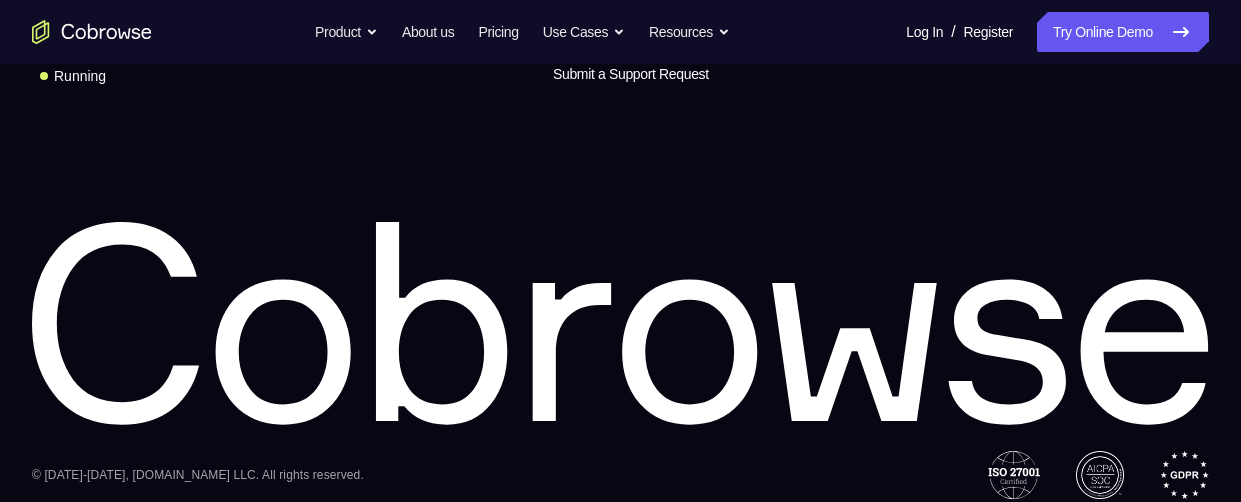 scroll, scrollTop: 970, scrollLeft: 0, axis: vertical 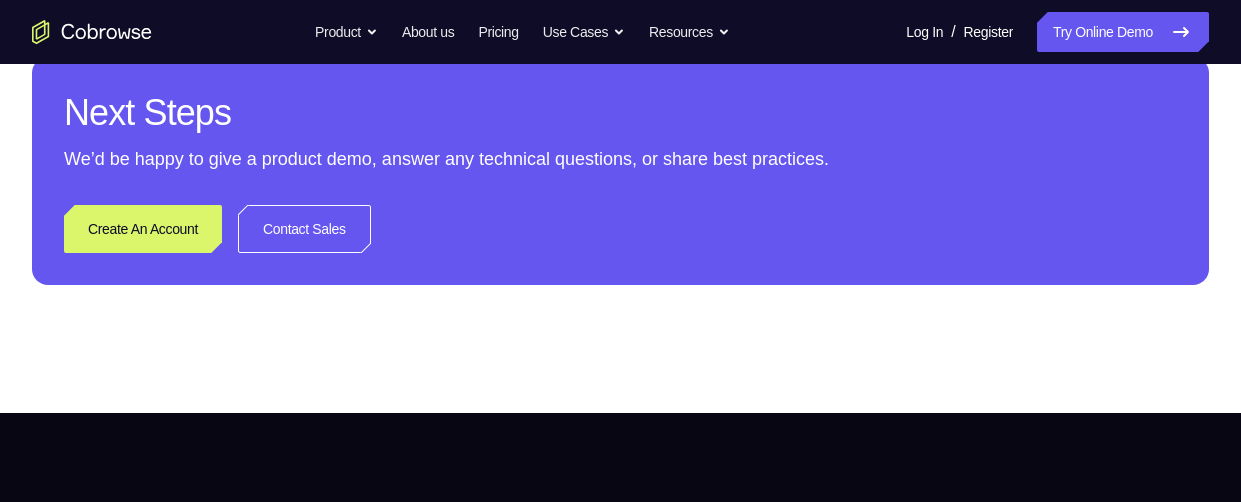 click on "iOS" at bounding box center (1049, -690) 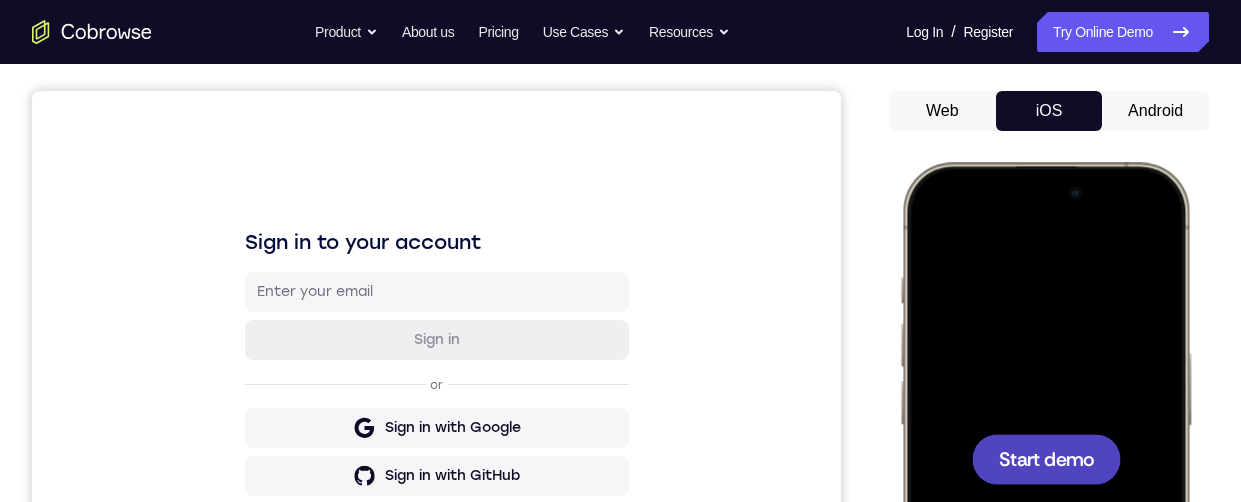 click on "Start demo" at bounding box center [1046, 458] 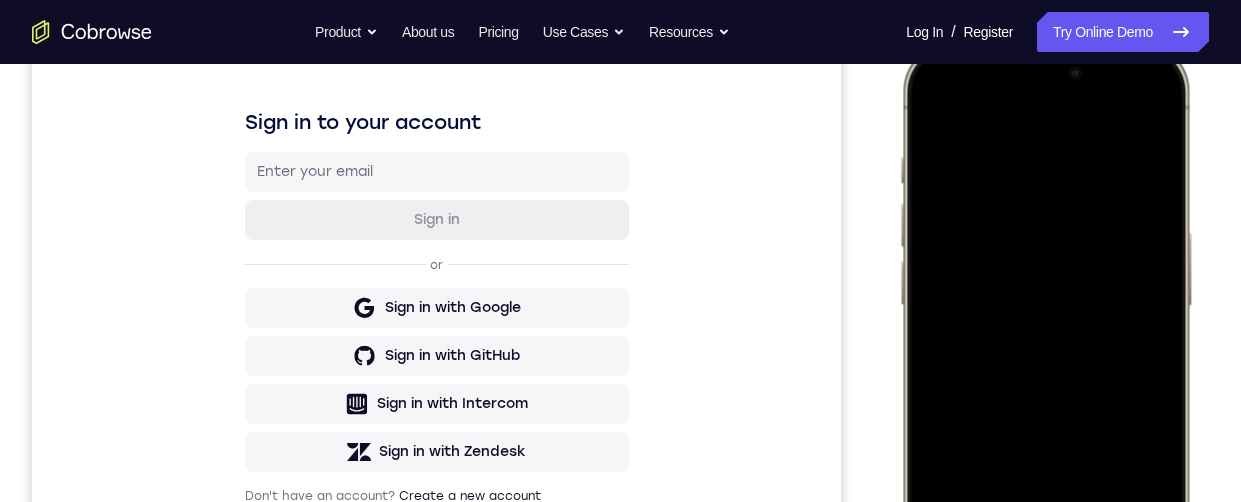 scroll, scrollTop: 311, scrollLeft: 0, axis: vertical 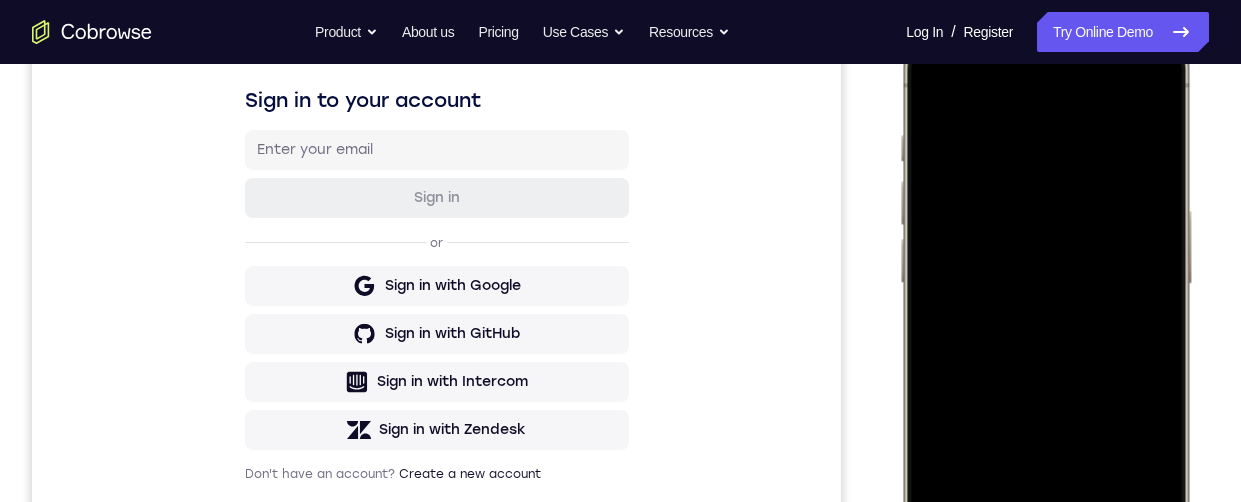 click at bounding box center (1045, 316) 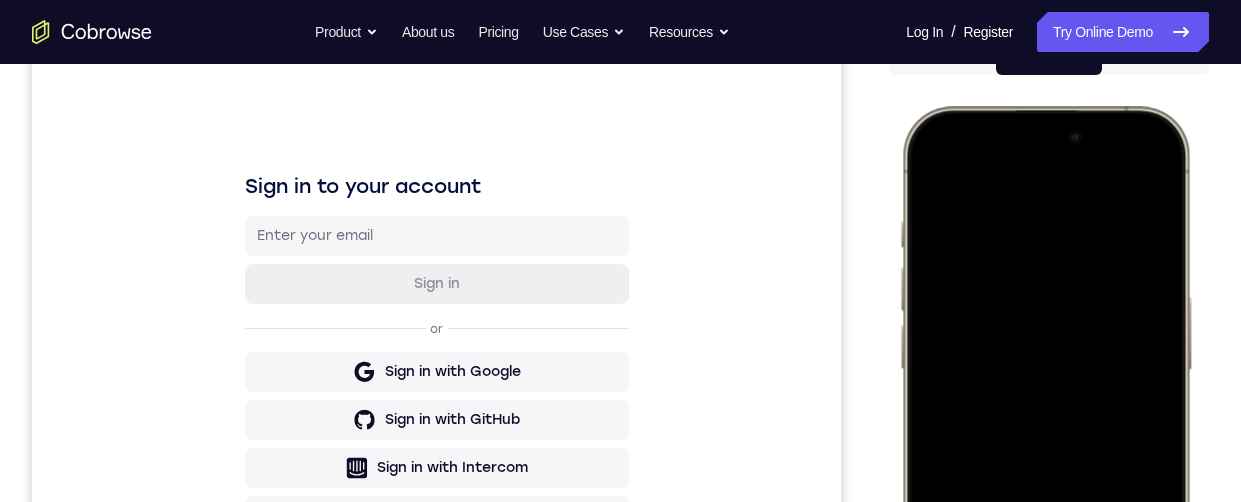 scroll, scrollTop: 400, scrollLeft: 0, axis: vertical 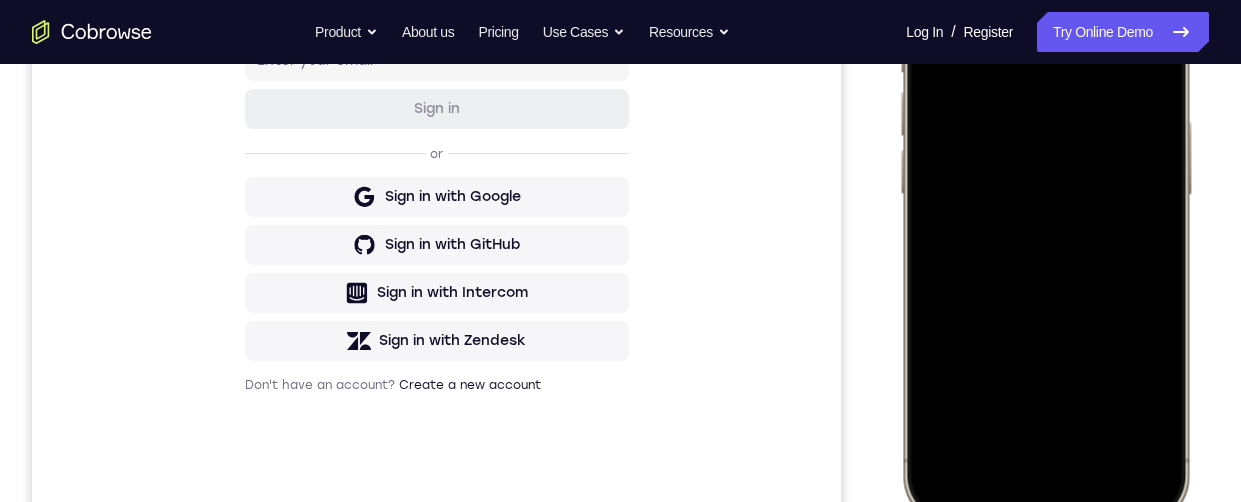 click at bounding box center (1045, 227) 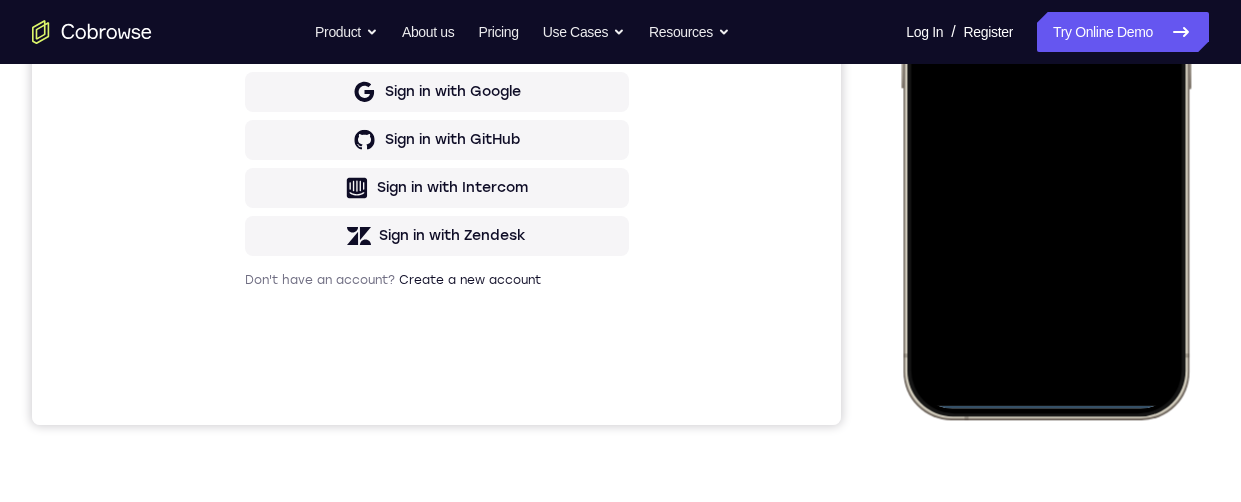click at bounding box center [1045, 122] 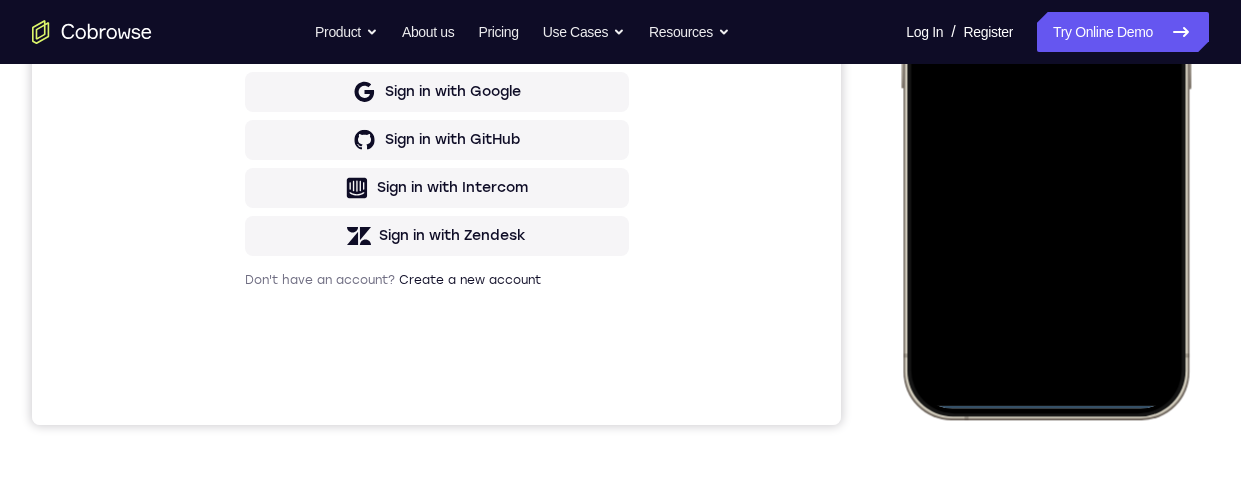 click at bounding box center (1045, 122) 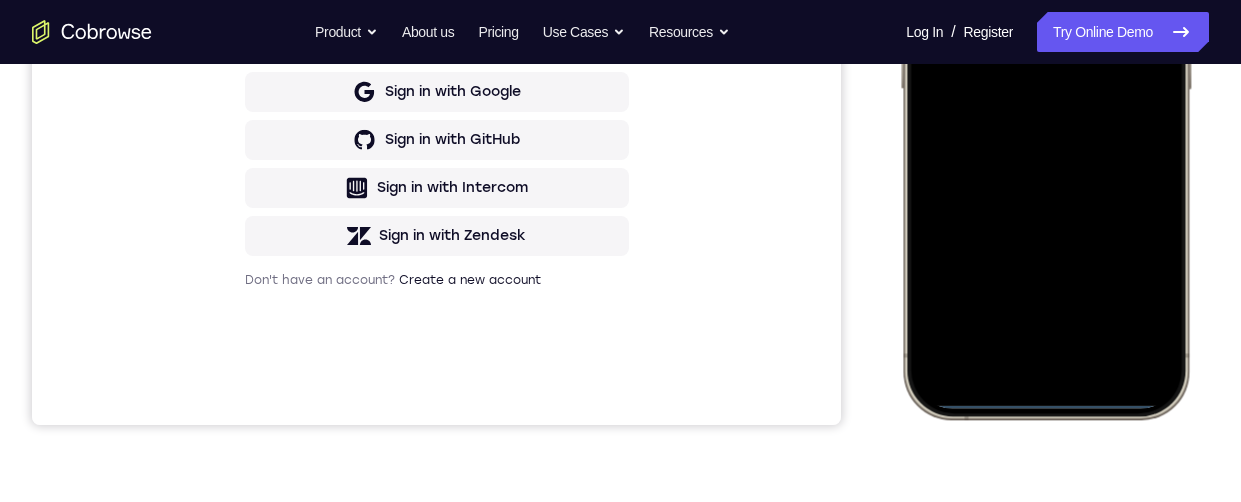click at bounding box center [1045, 122] 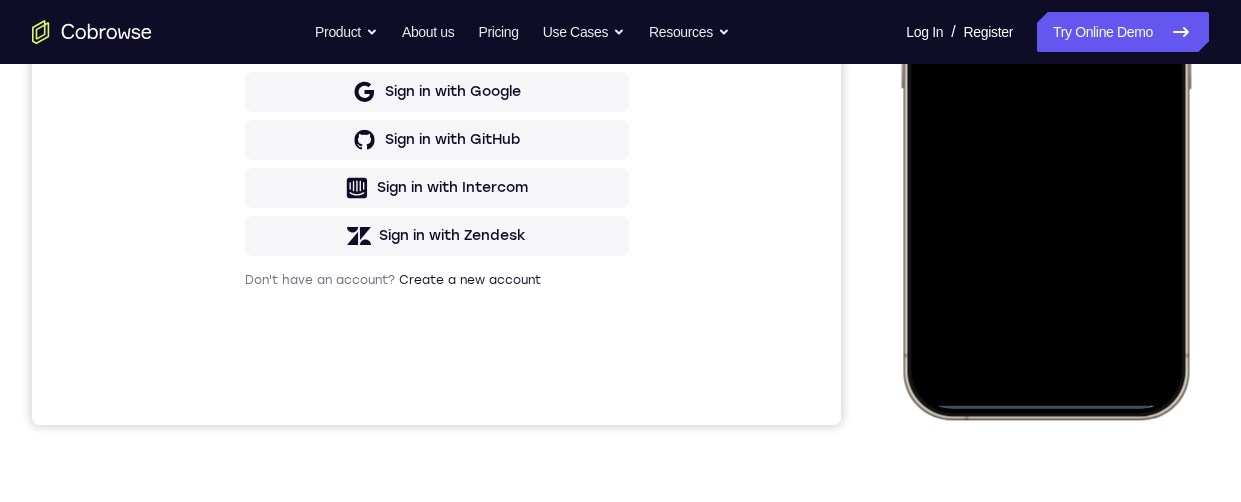 click at bounding box center (1045, 122) 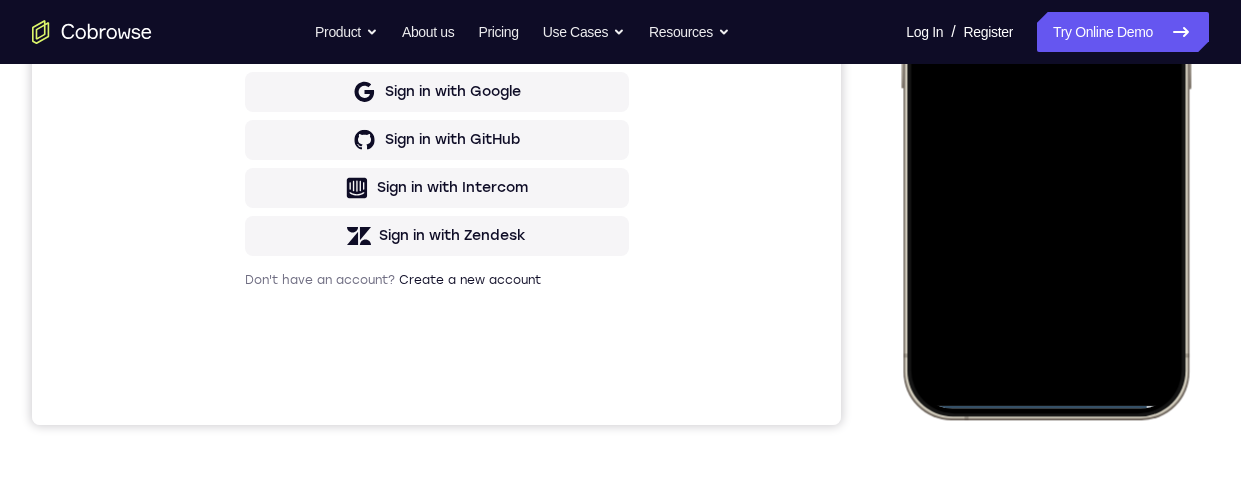 click at bounding box center (1045, 122) 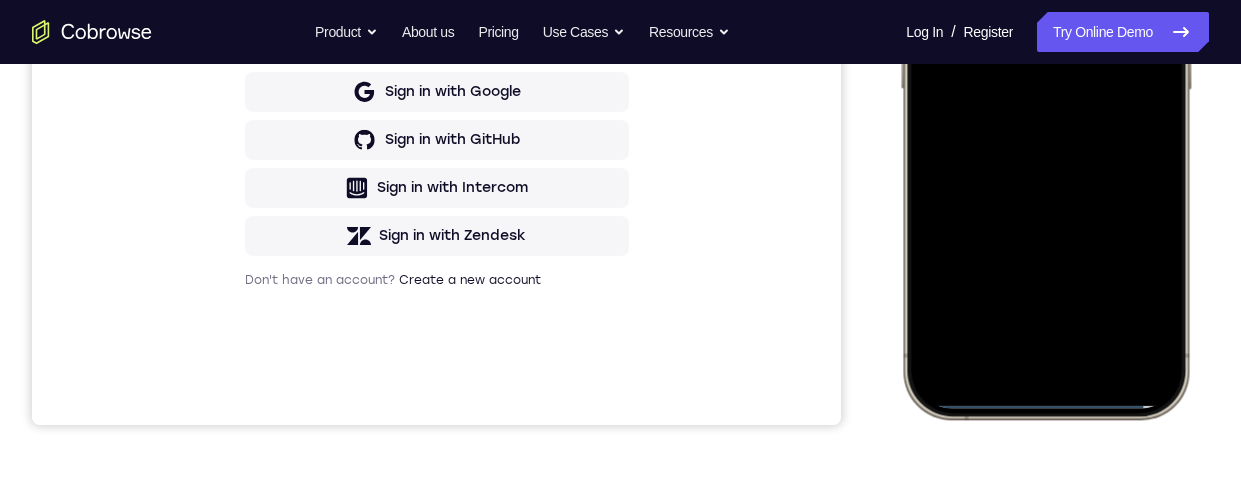 click at bounding box center [1045, 122] 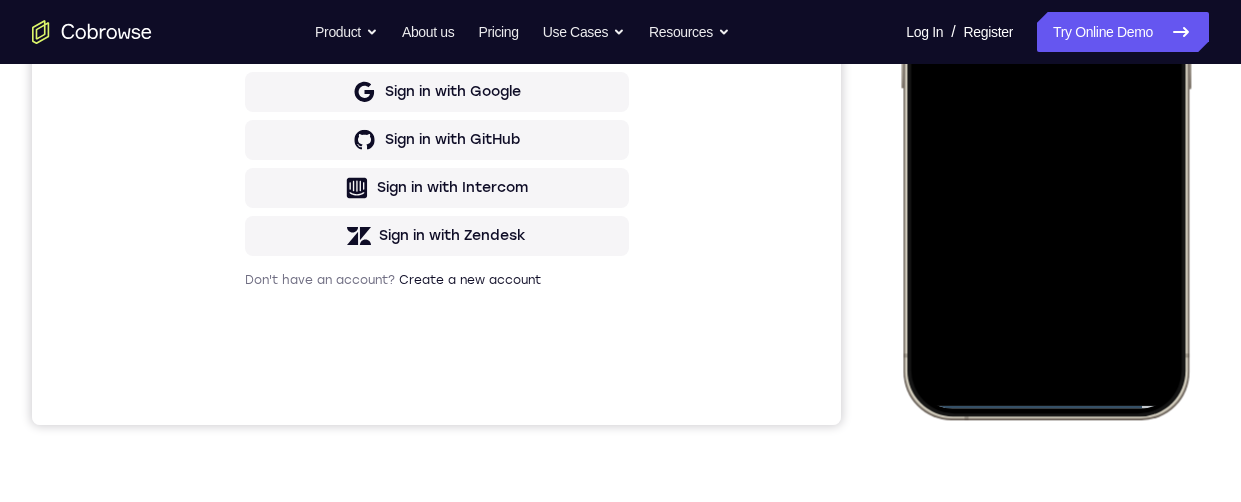 click at bounding box center (1045, 122) 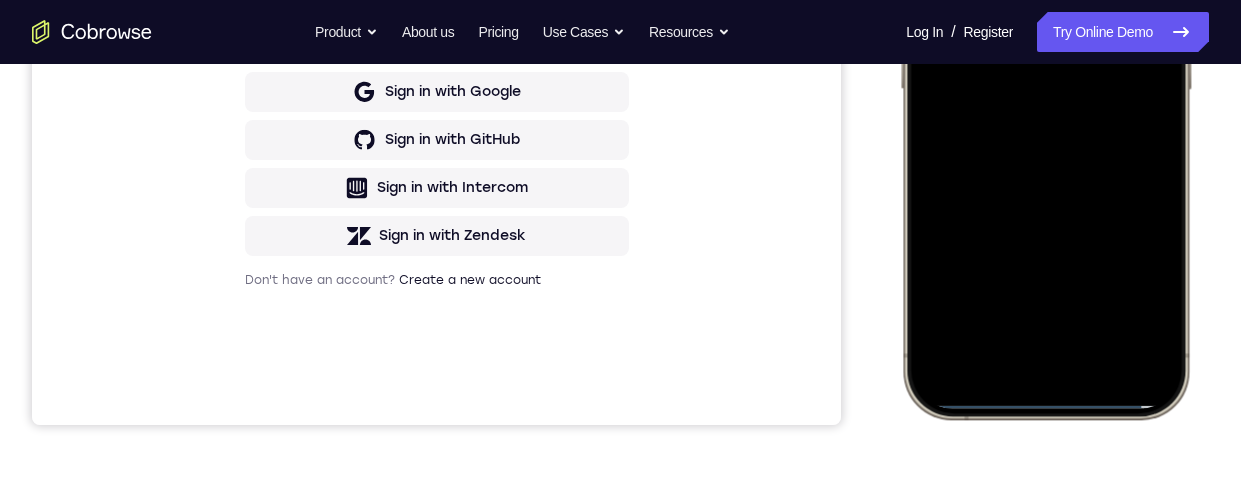 click at bounding box center (1045, 122) 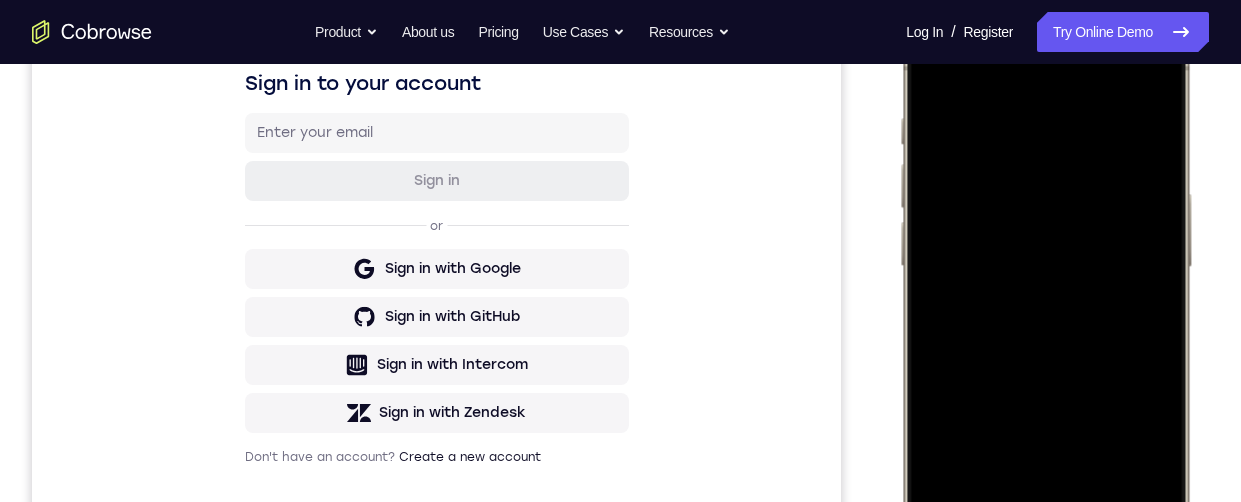 scroll, scrollTop: 274, scrollLeft: 0, axis: vertical 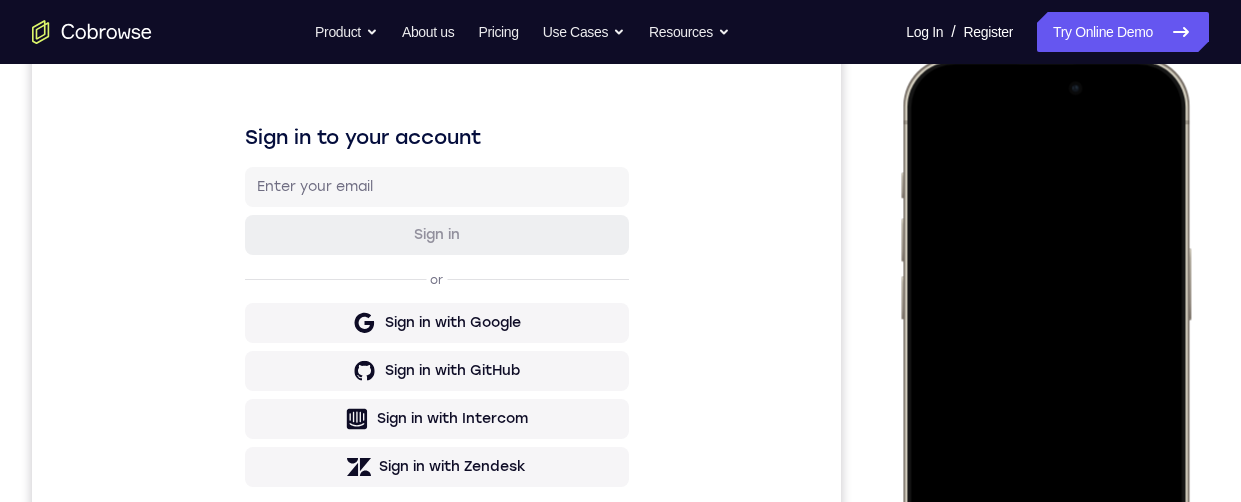 click at bounding box center (1045, 353) 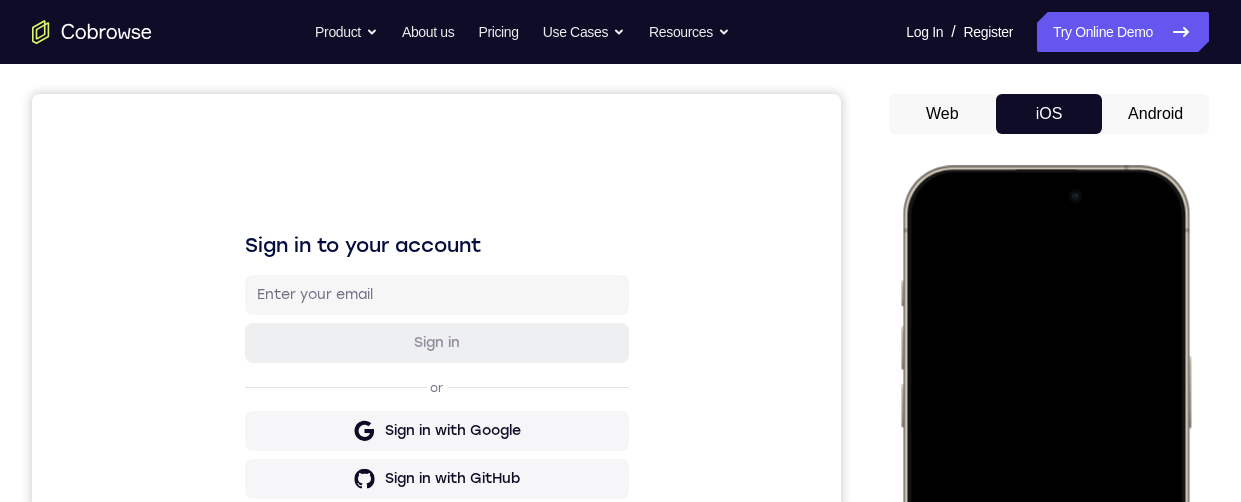 click at bounding box center [1045, 461] 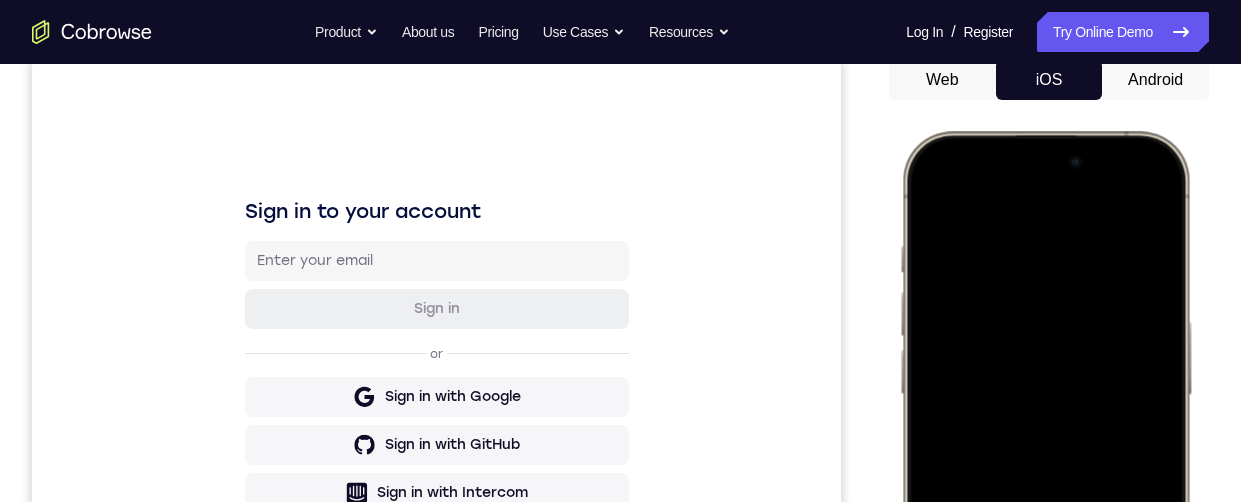 scroll, scrollTop: 188, scrollLeft: 0, axis: vertical 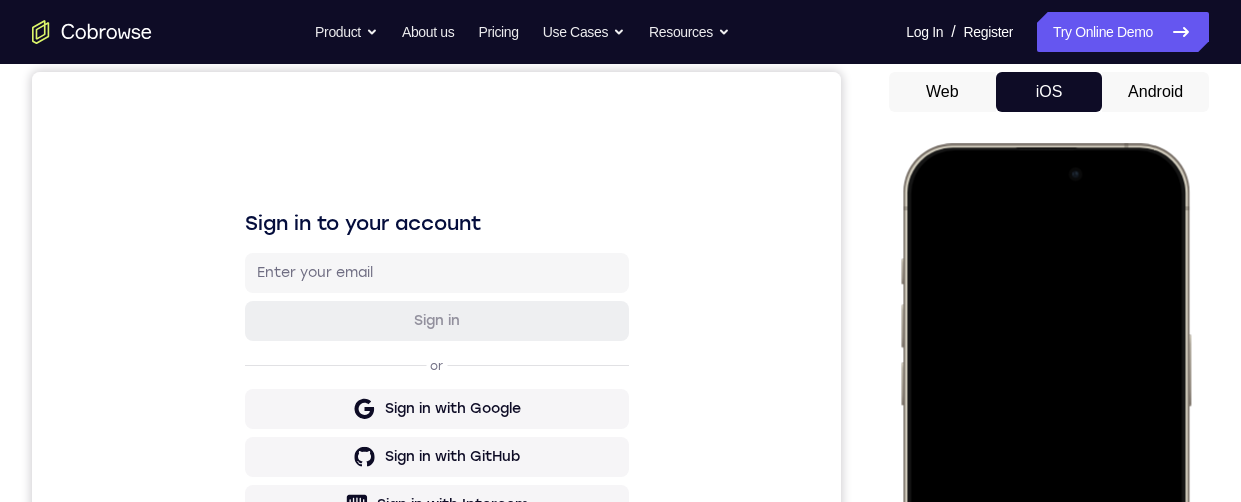 click on "Android" at bounding box center [1155, 92] 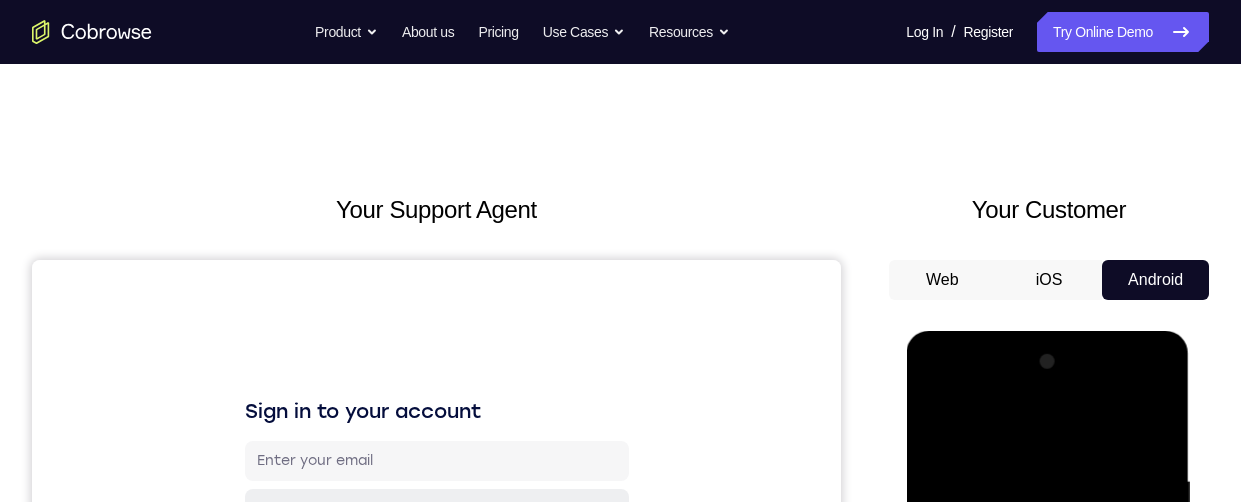 scroll, scrollTop: 186, scrollLeft: 0, axis: vertical 